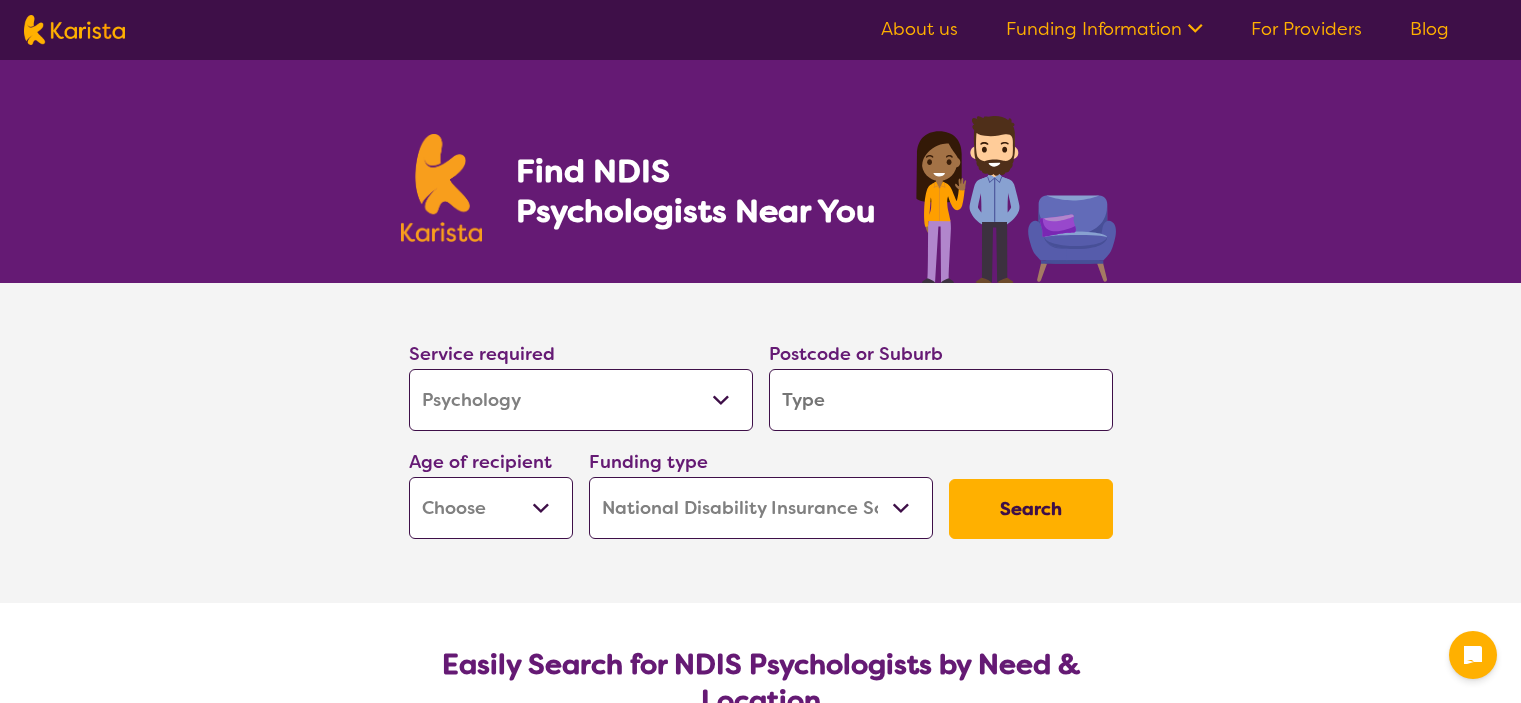 select on "Psychology" 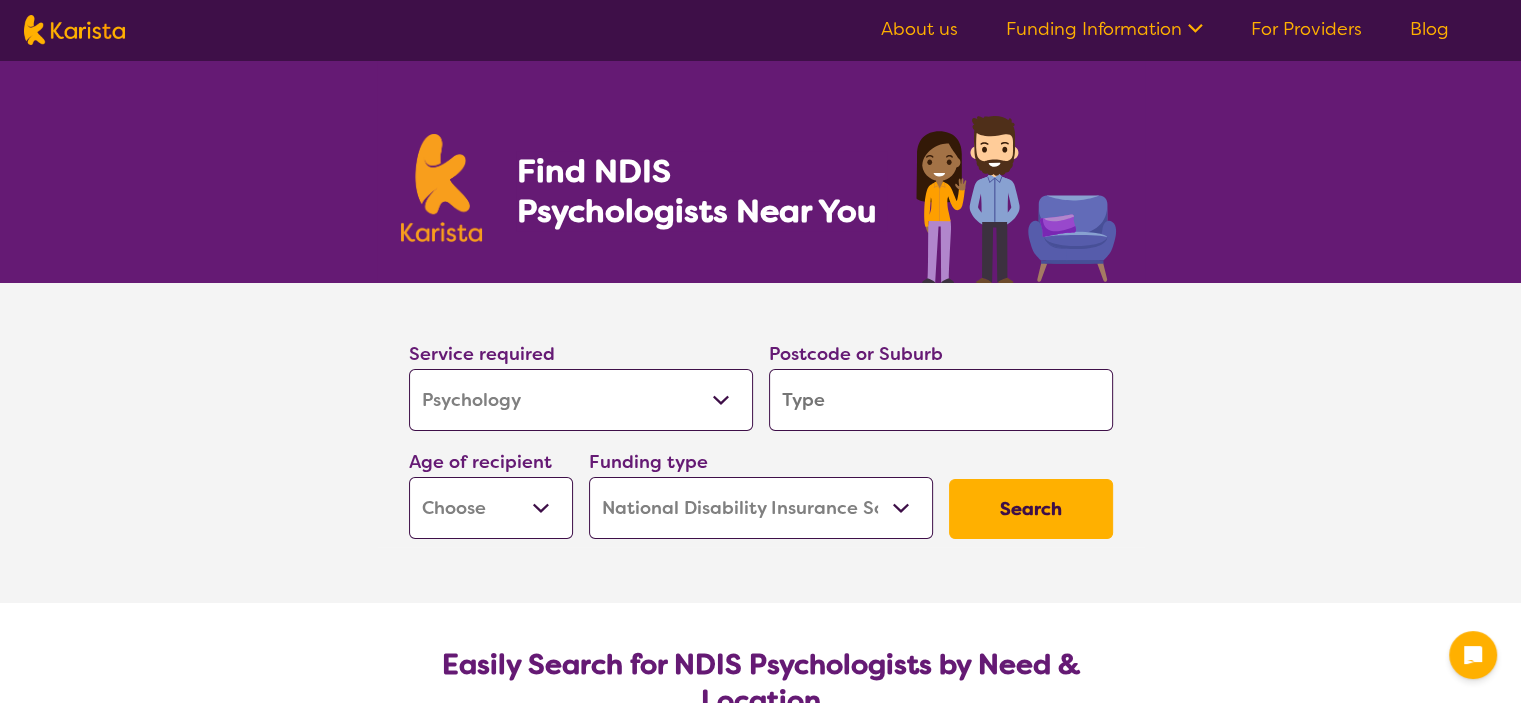 click at bounding box center (941, 400) 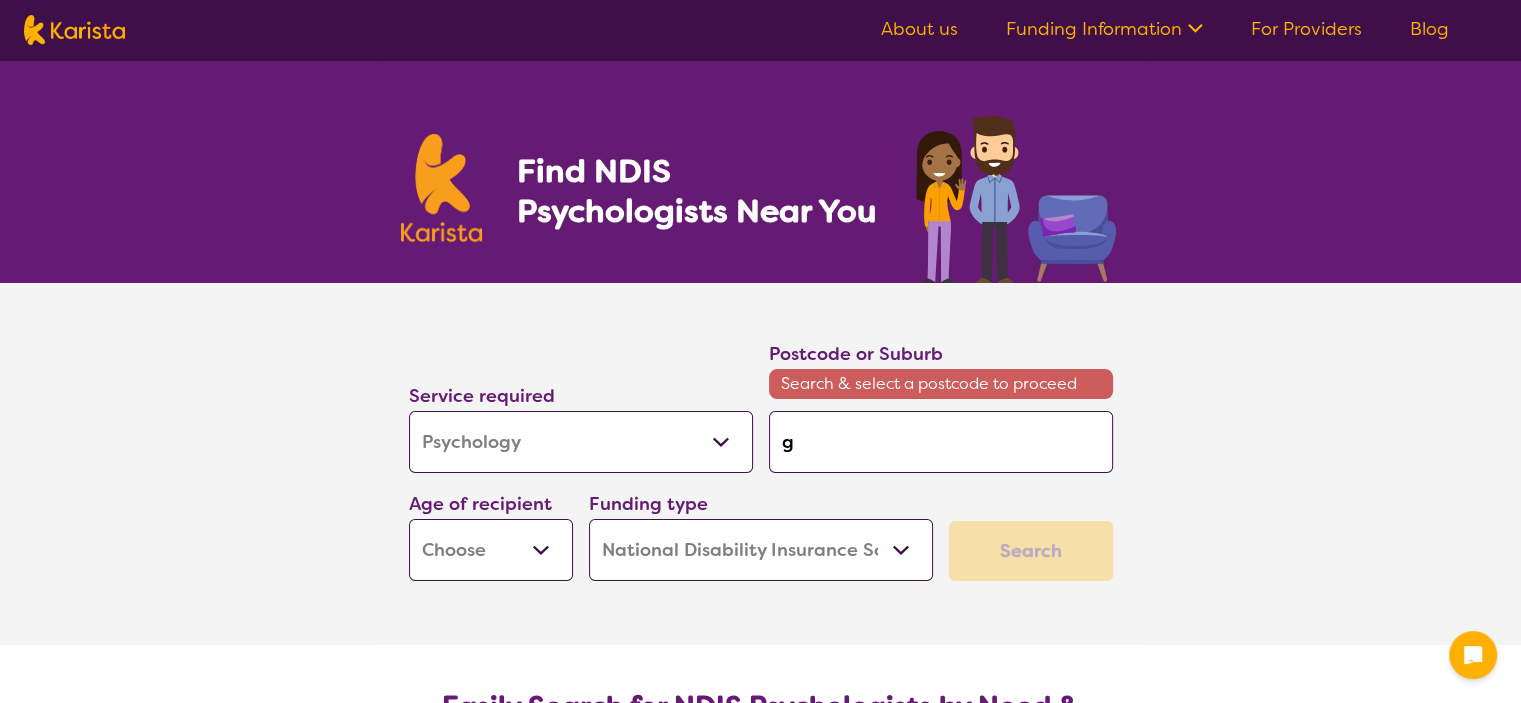 type on "[FIRST]" 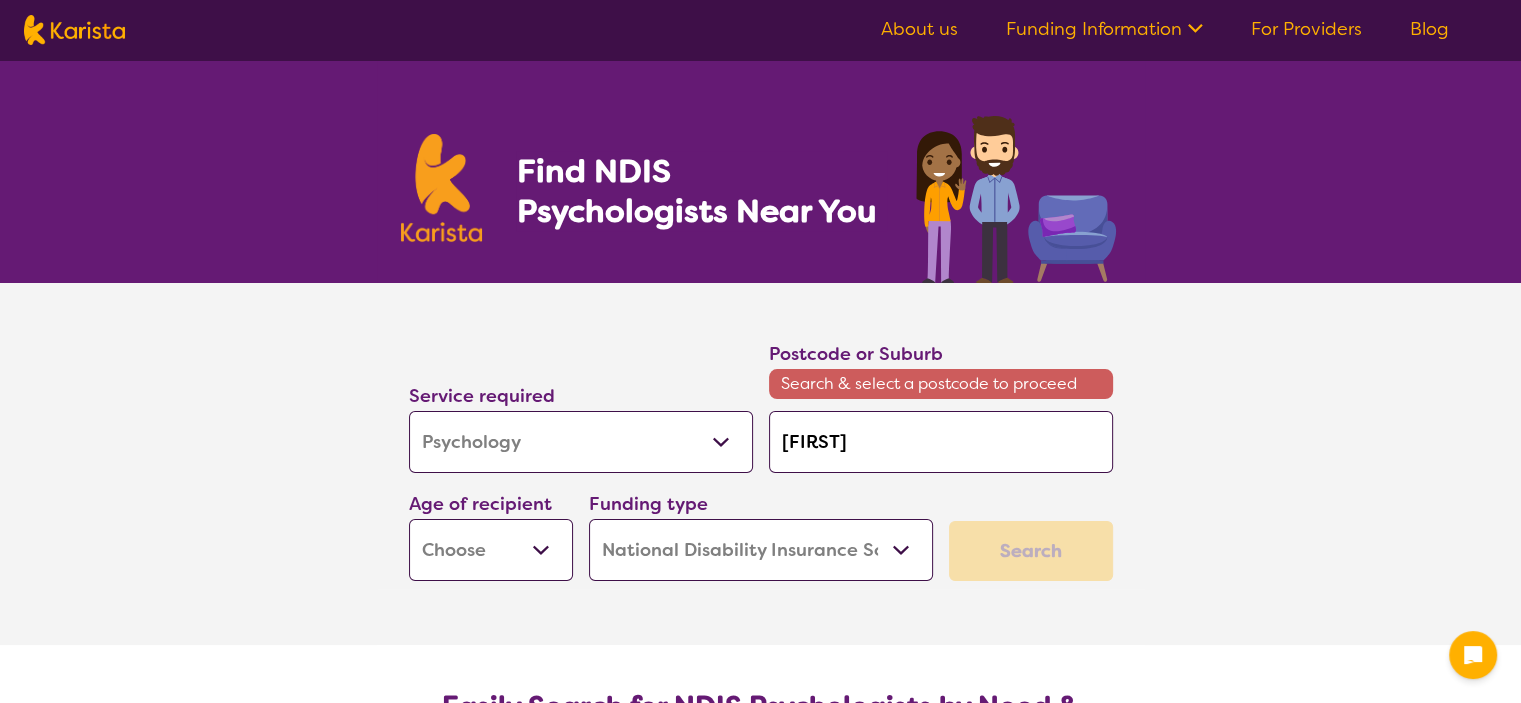 type on "[SUBURB]" 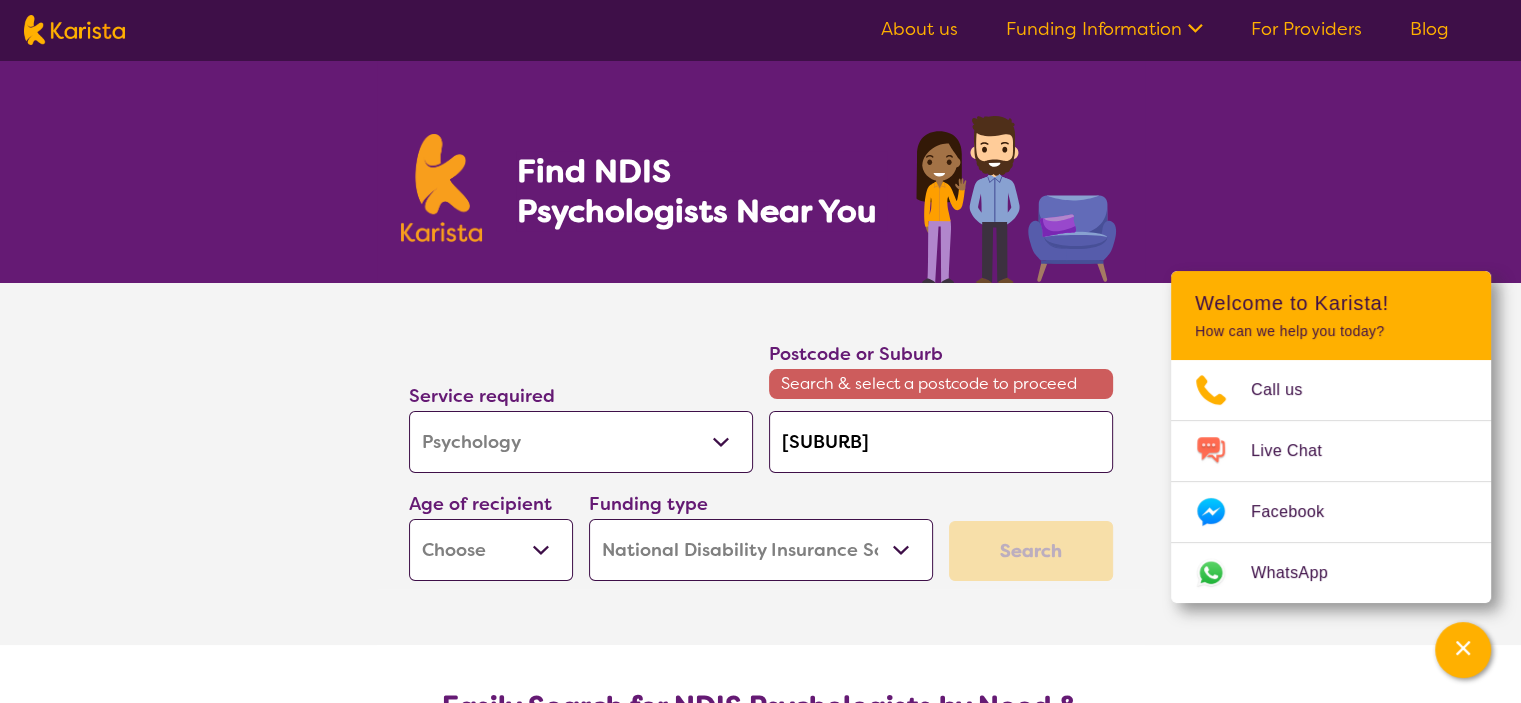 type on "[FIRST]" 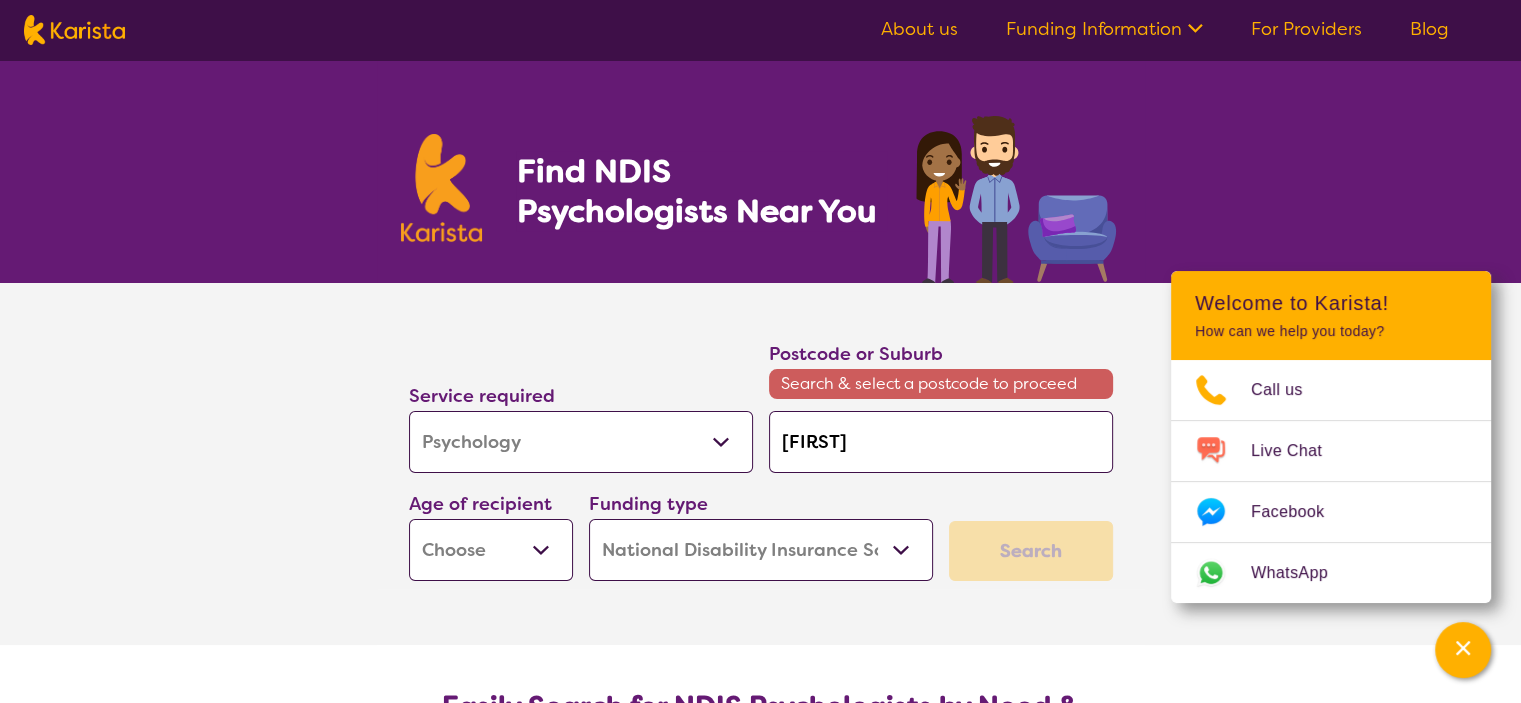 type on "[FIRST]" 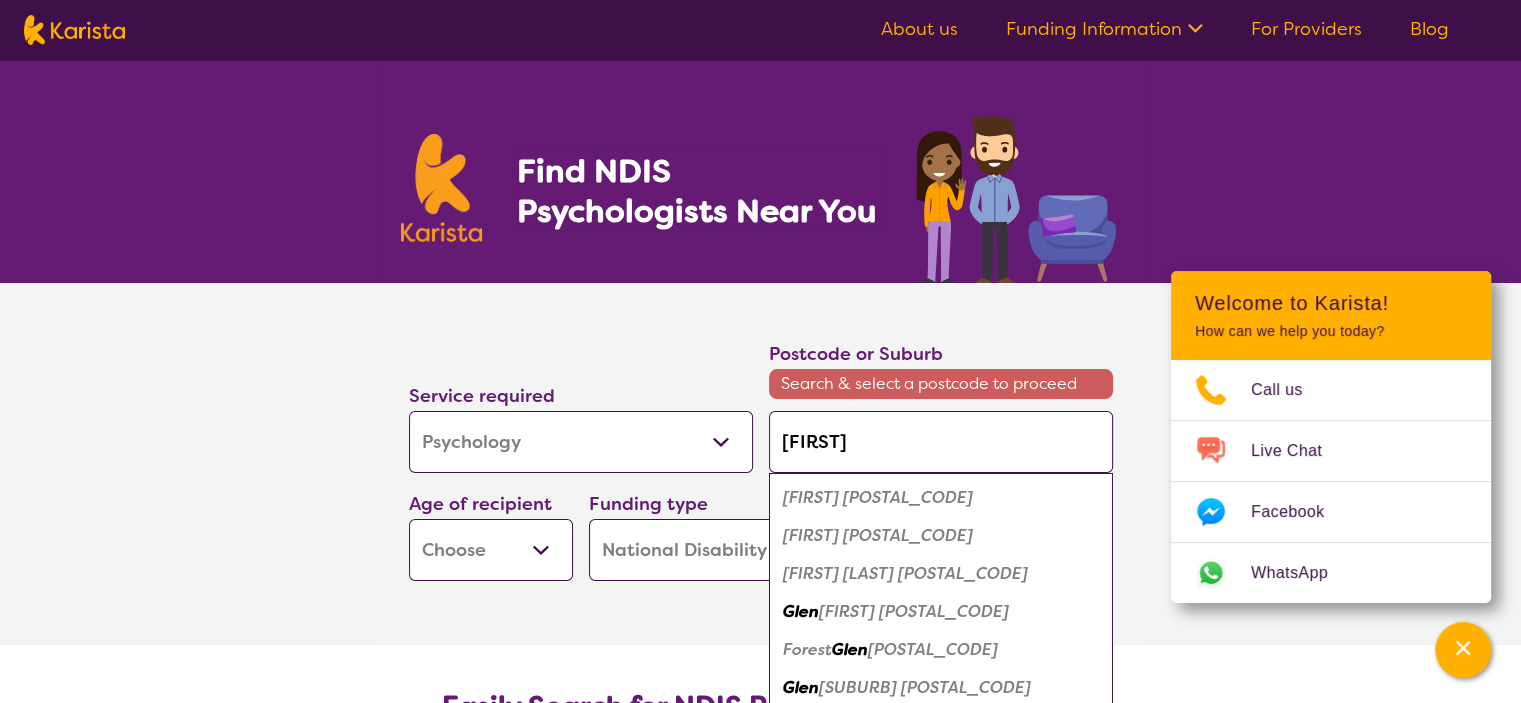 type on "[SUBURB]" 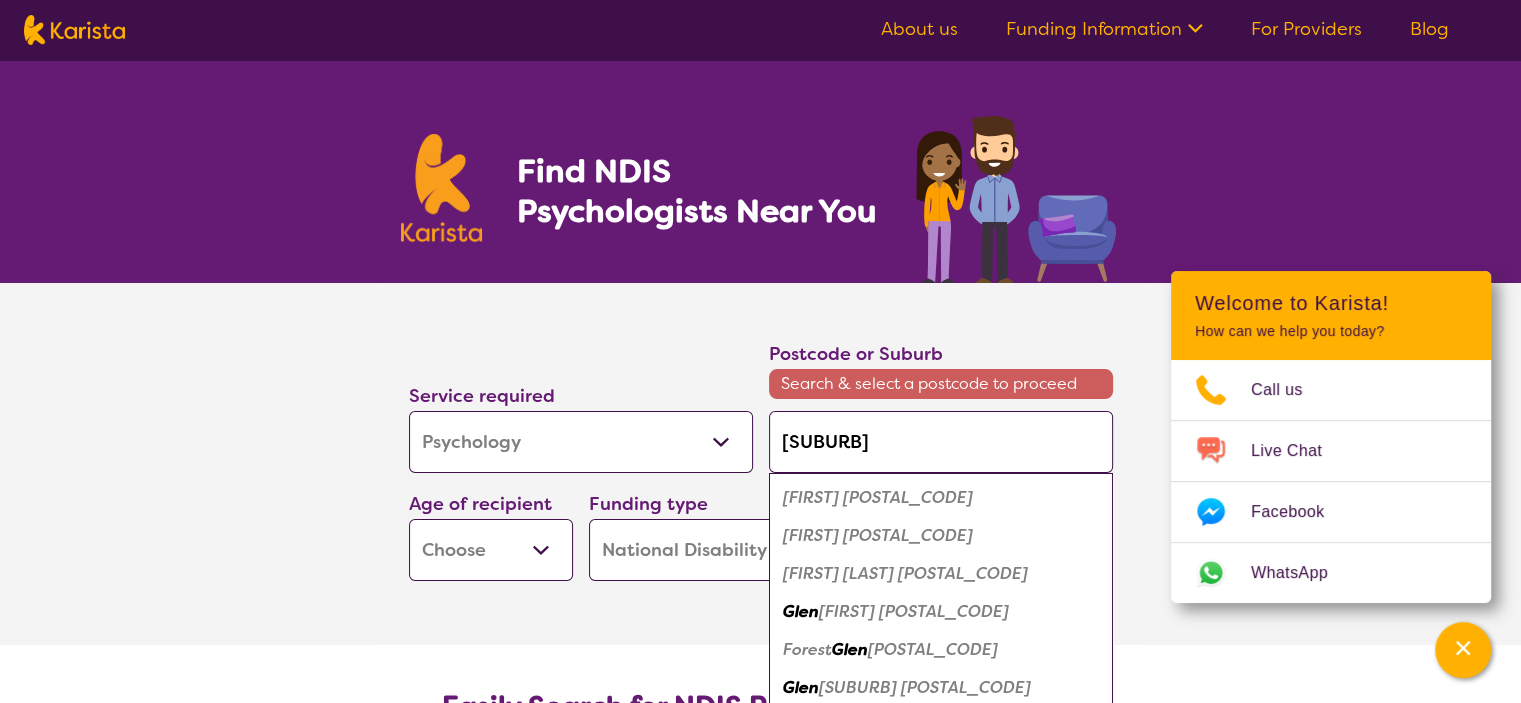 type on "[SUBURB]" 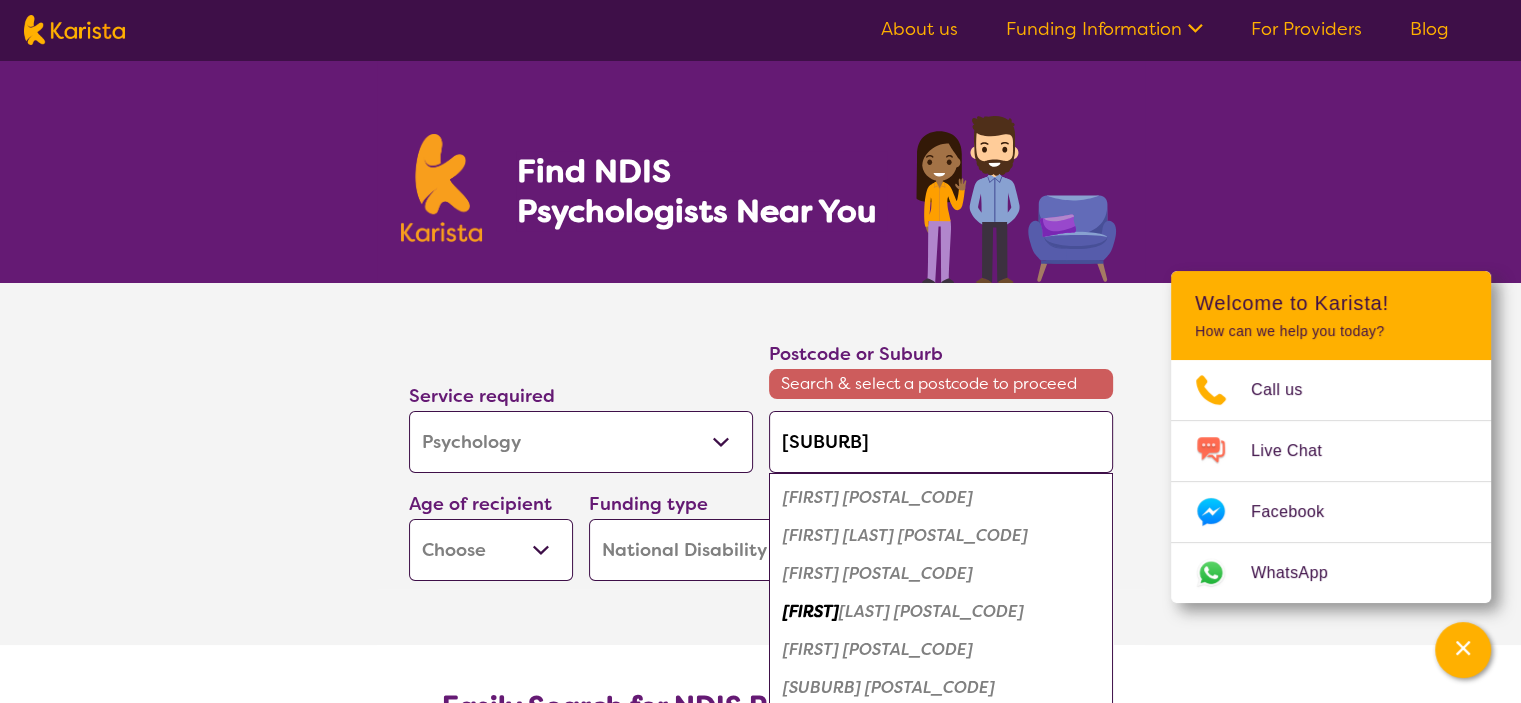 type on "[FIRST]" 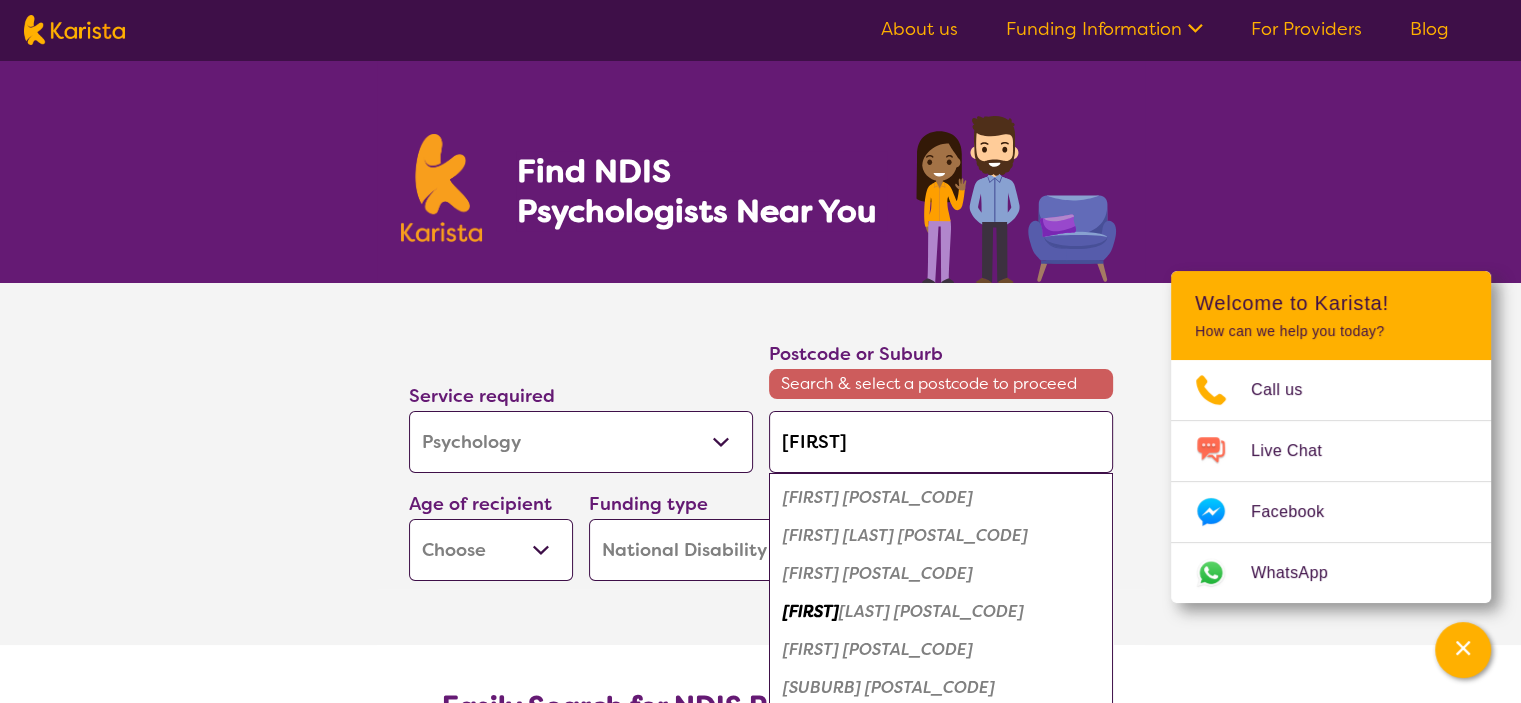 type on "[SUBURB]" 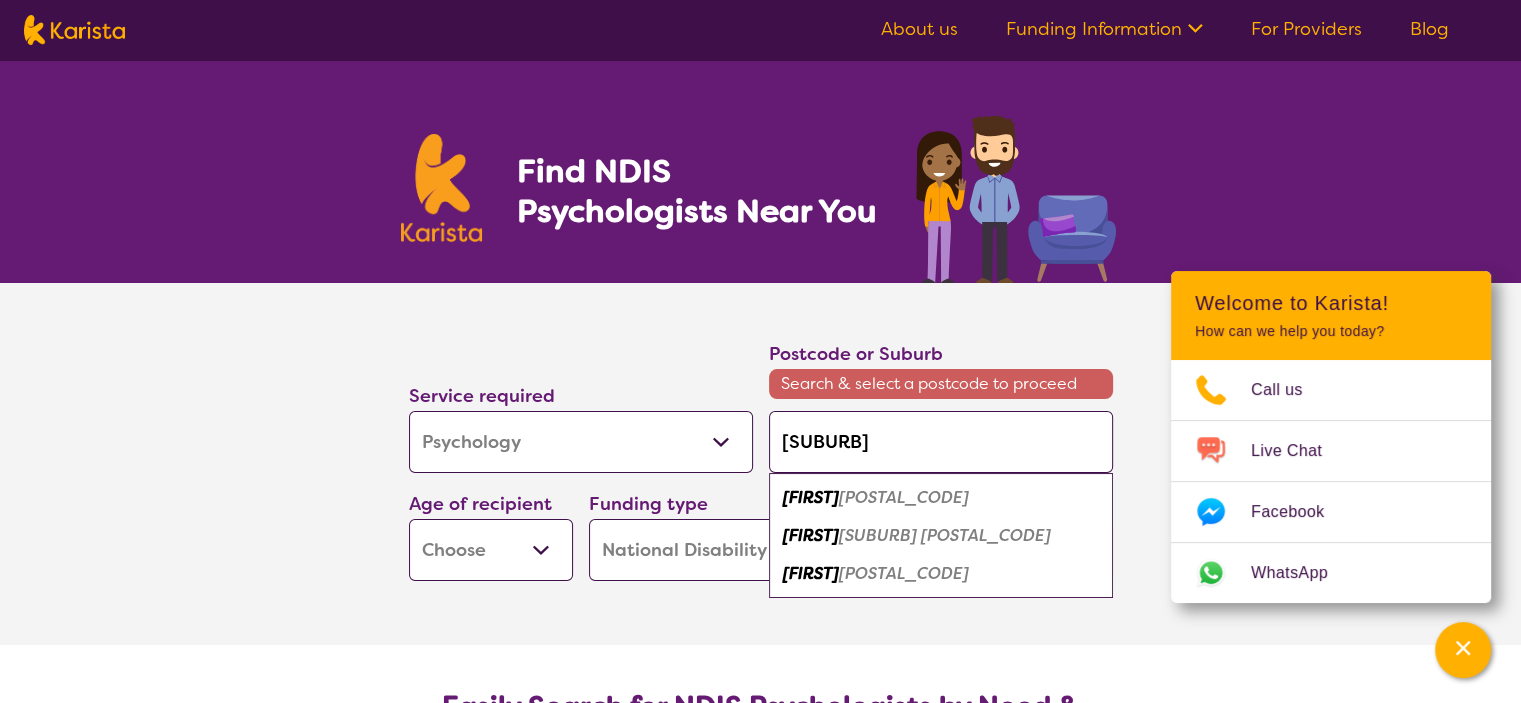 click on "[FIRST]" at bounding box center [811, 497] 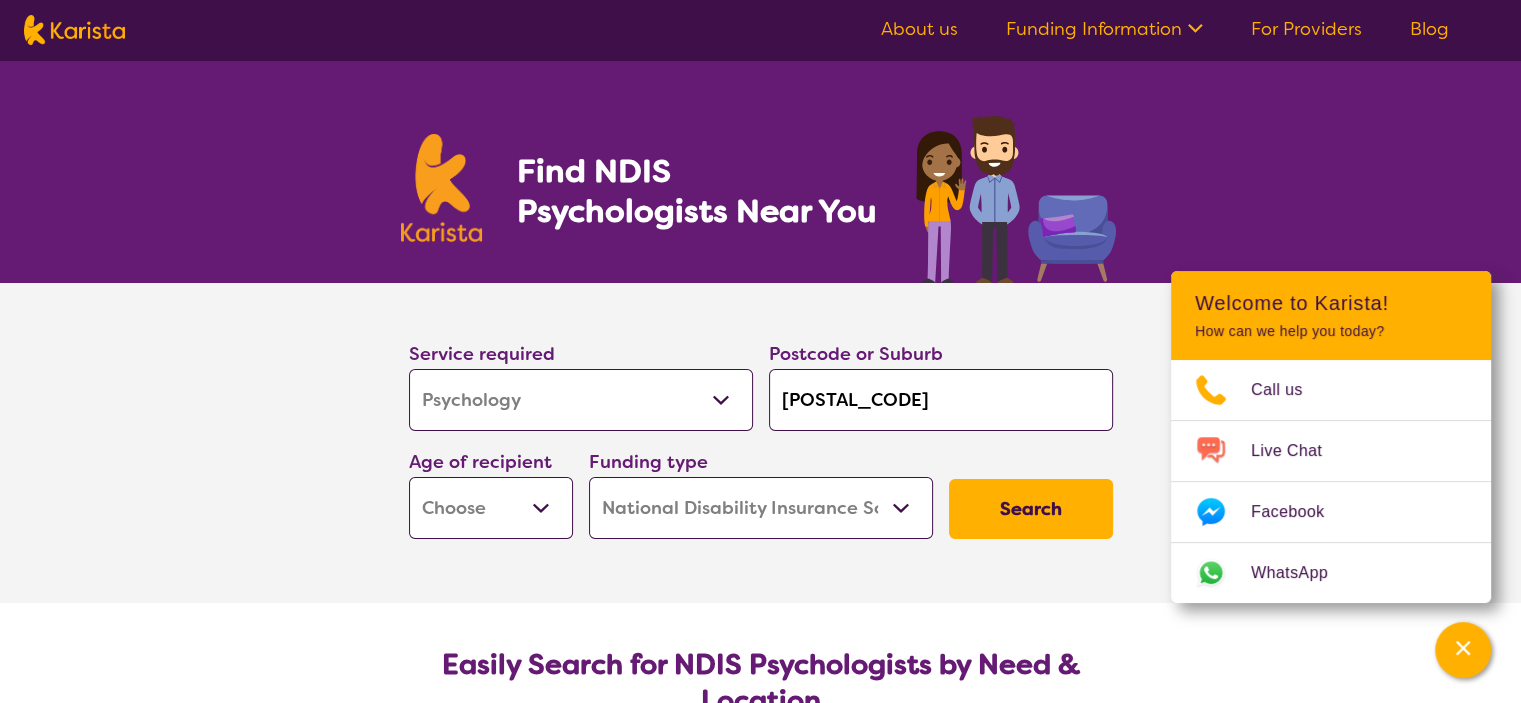 click on "Early Childhood - 0 to 9 Child - 10 to 11 Adolescent - 12 to 17 Adult - 18 to 64 Aged - 65+" at bounding box center [491, 508] 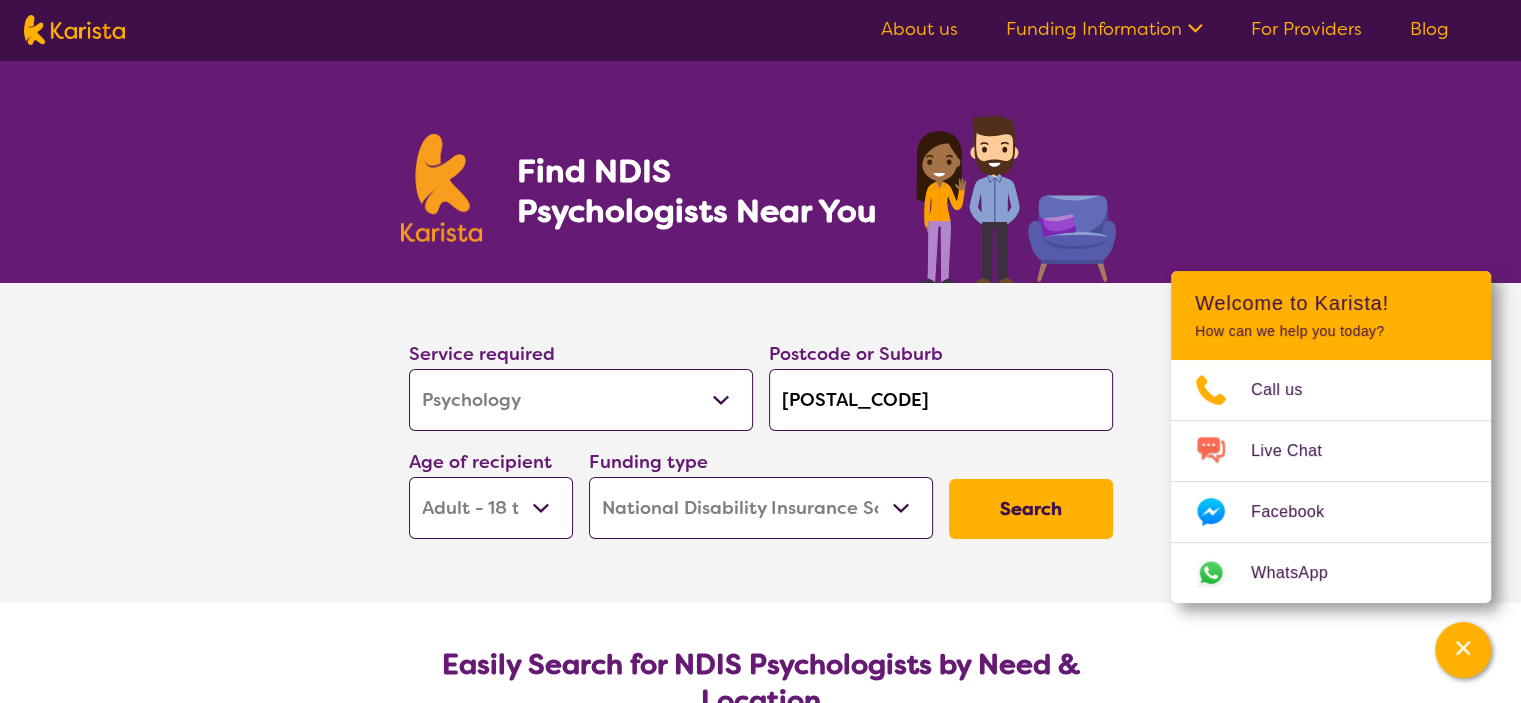click on "Early Childhood - 0 to 9 Child - 10 to 11 Adolescent - 12 to 17 Adult - 18 to 64 Aged - 65+" at bounding box center (491, 508) 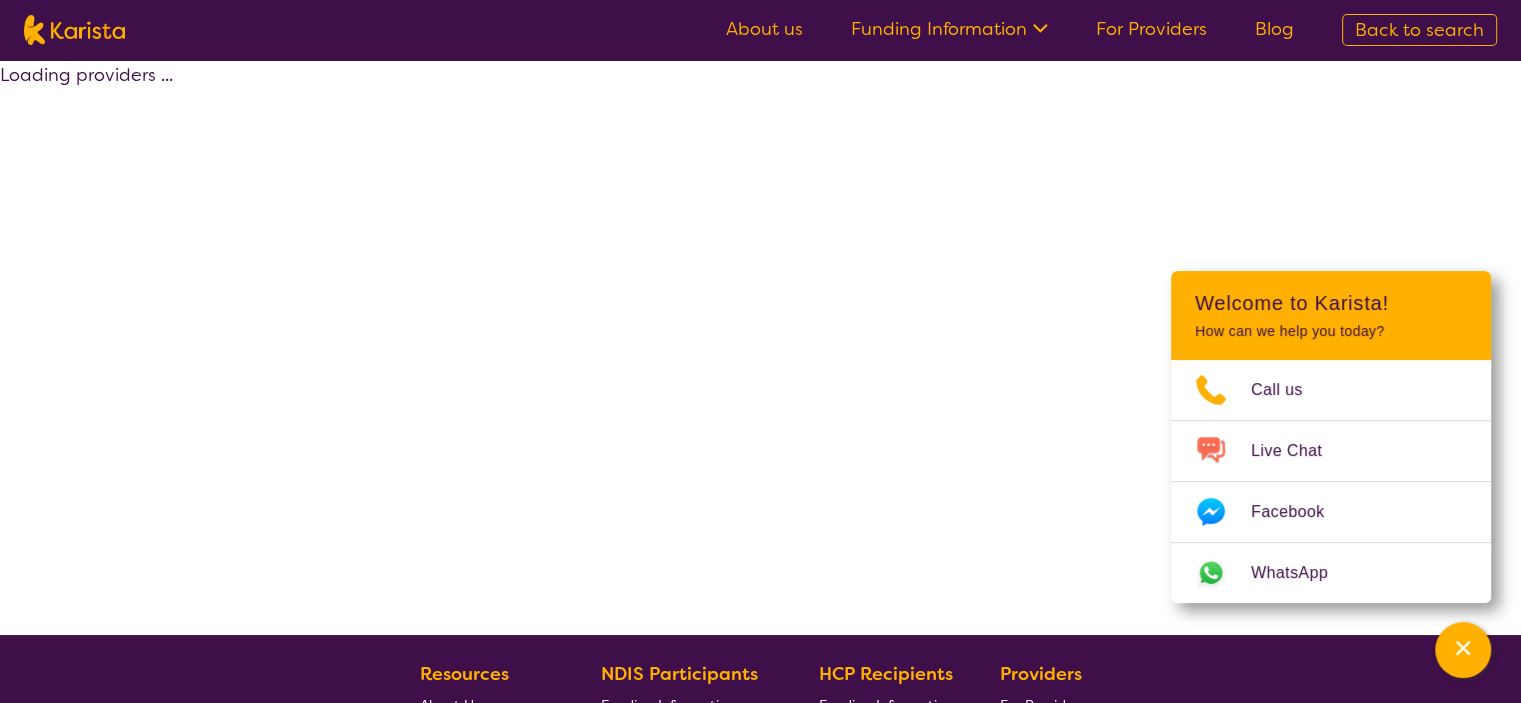 select on "by_score" 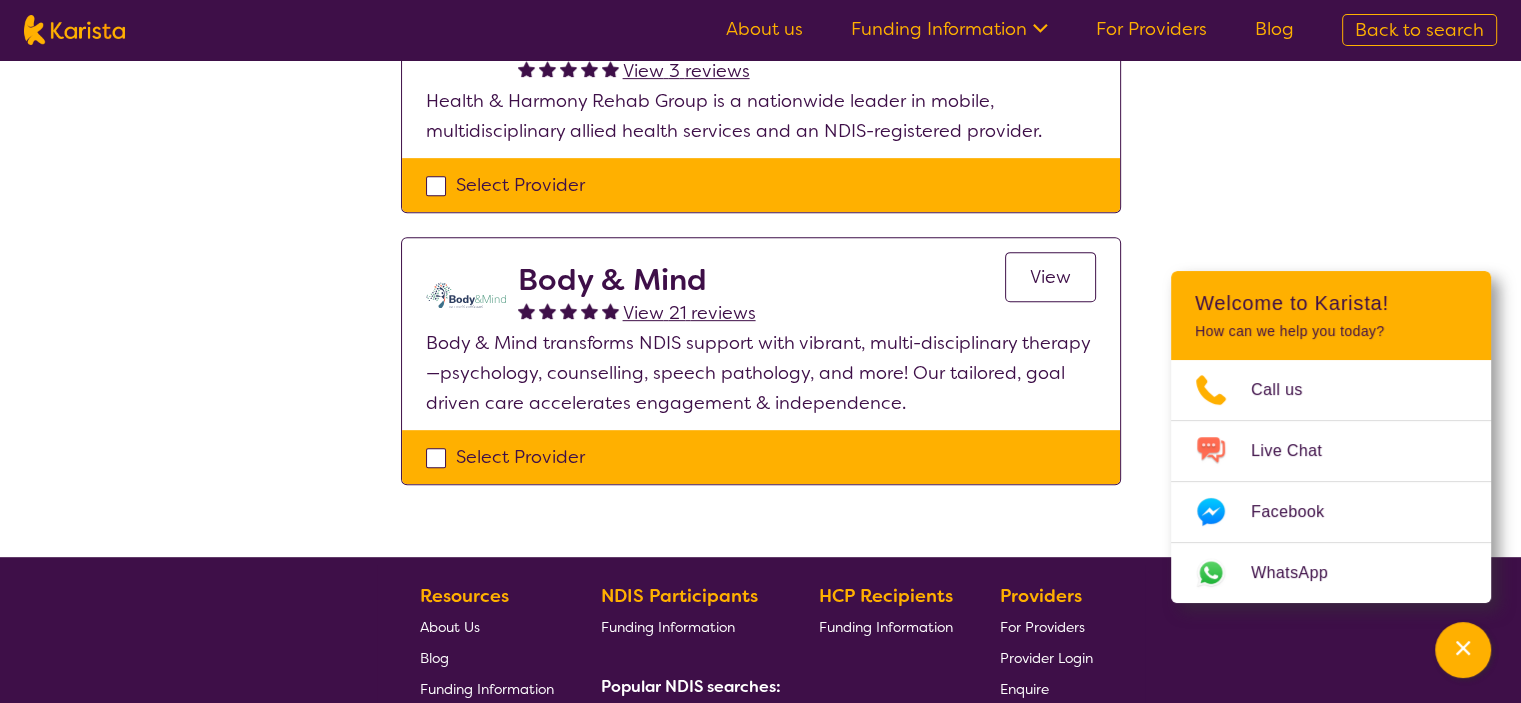 scroll, scrollTop: 904, scrollLeft: 0, axis: vertical 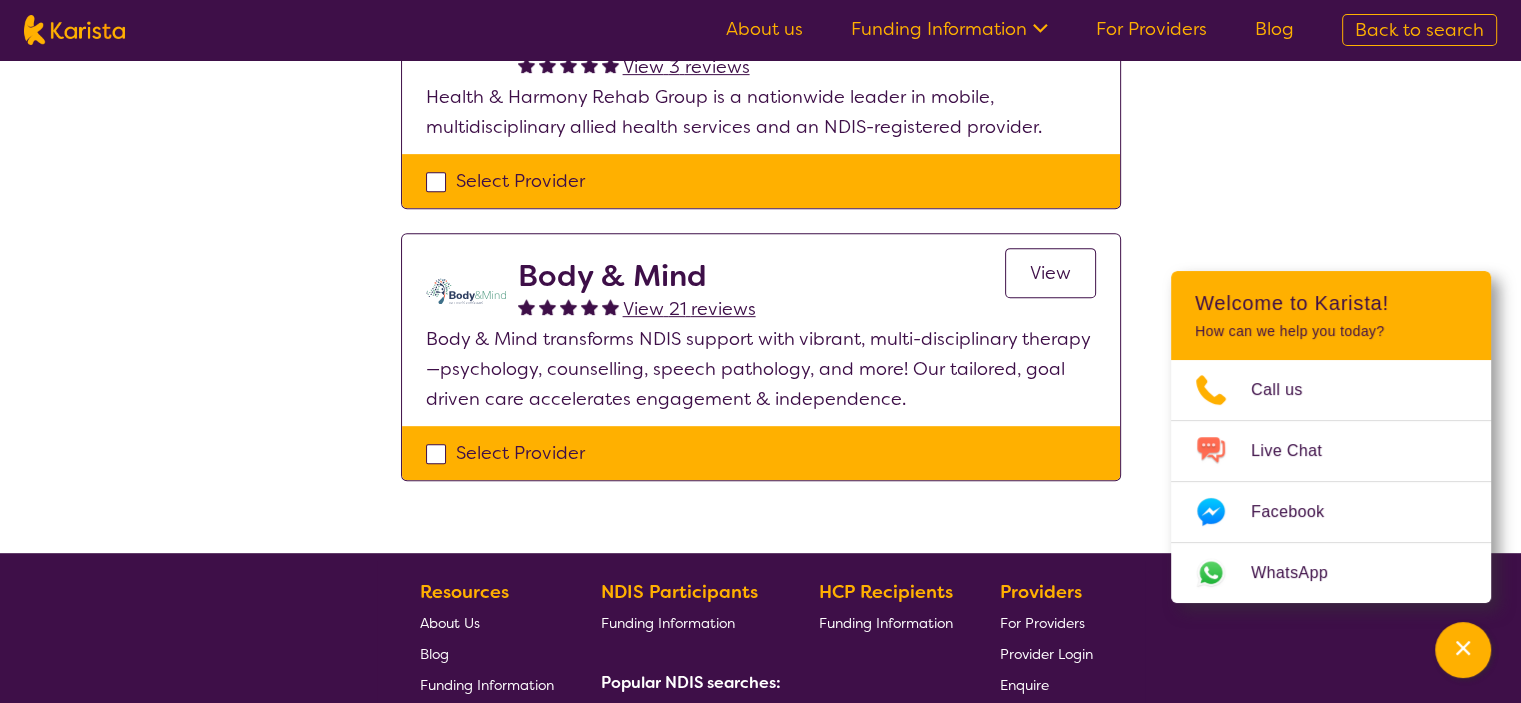 click on "View" at bounding box center (1050, 273) 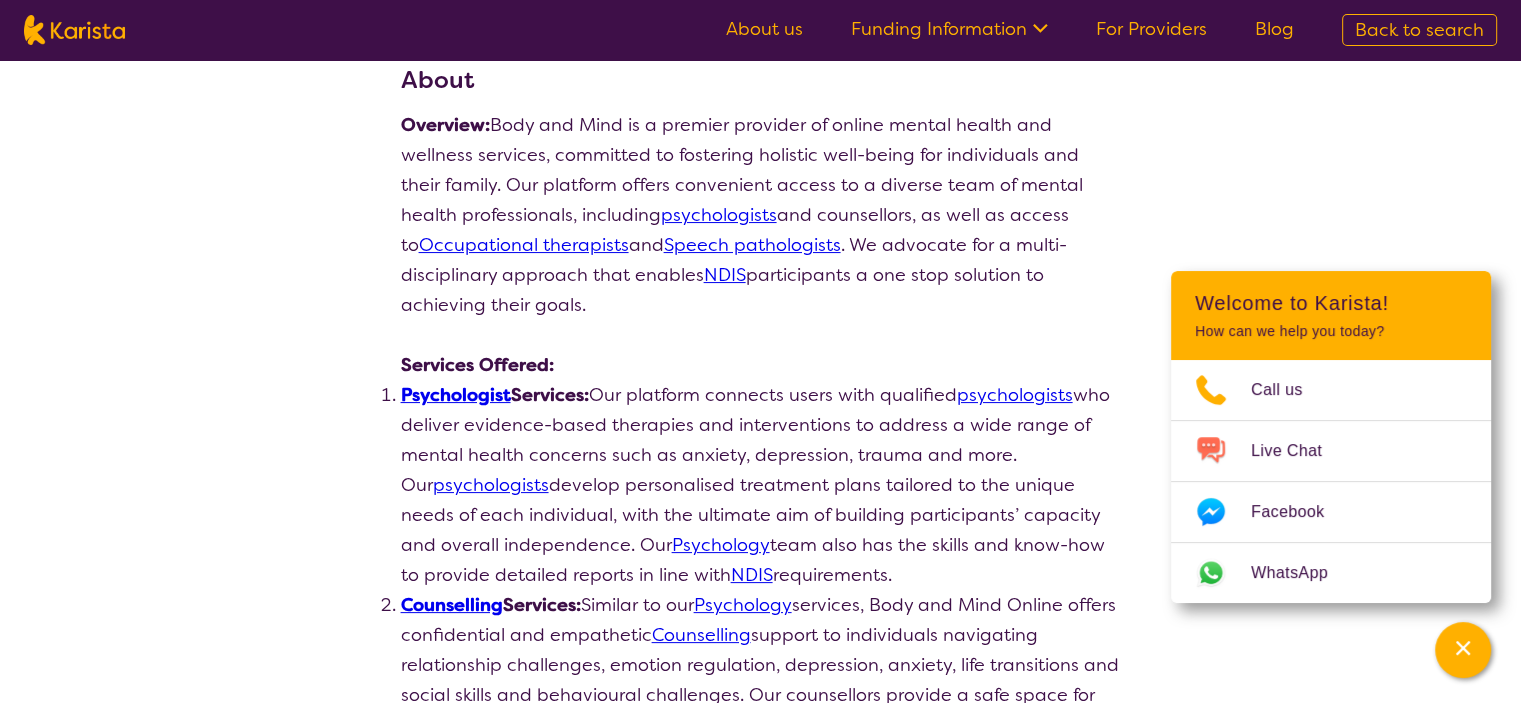 scroll, scrollTop: 0, scrollLeft: 0, axis: both 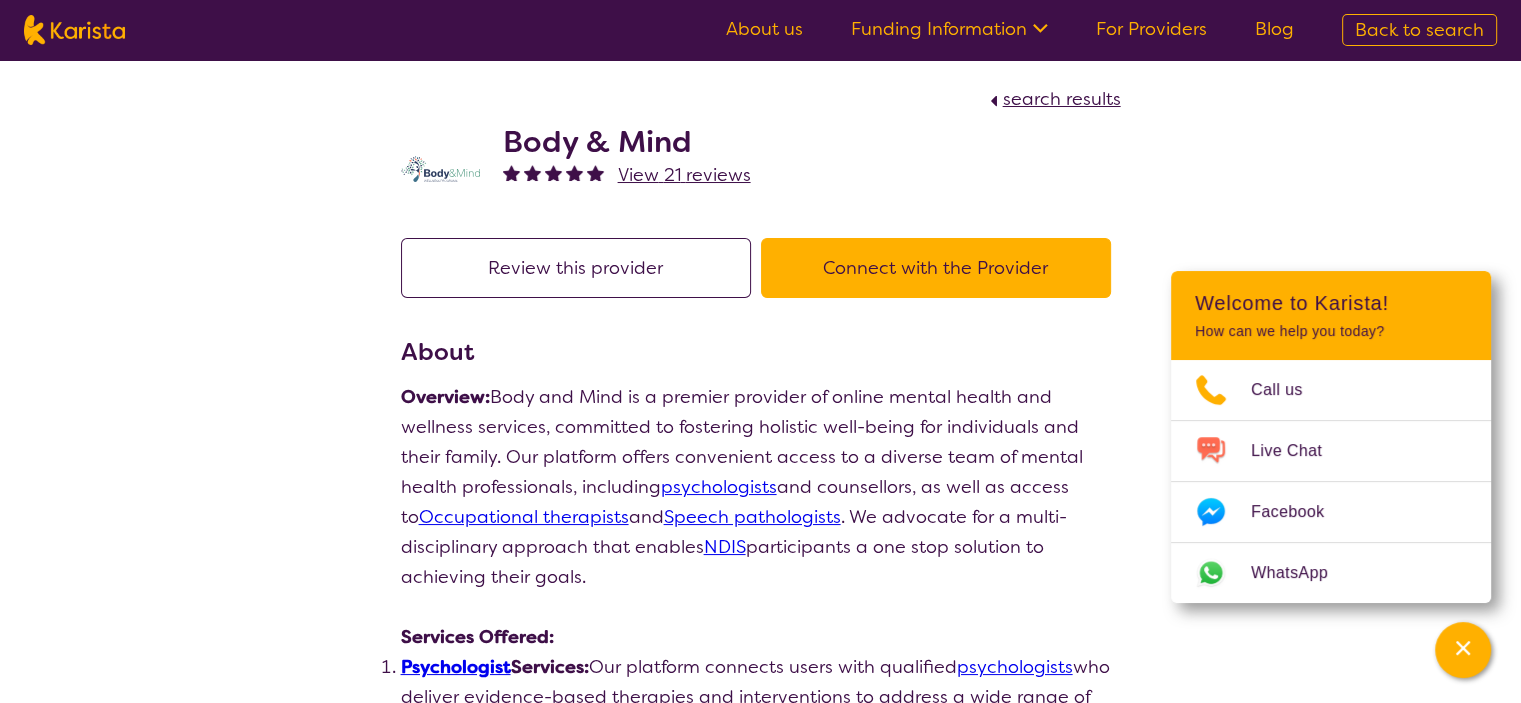 click on "Connect with the Provider" at bounding box center (936, 268) 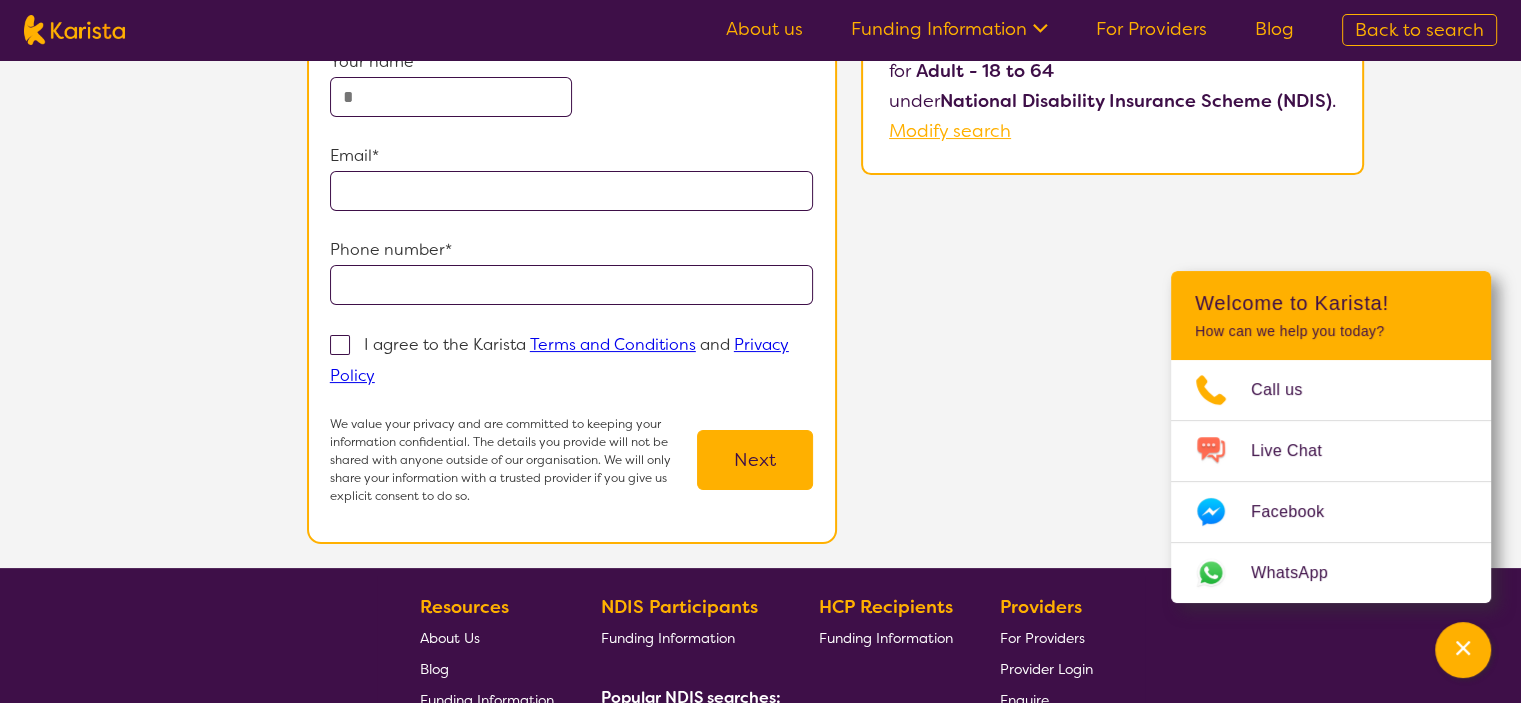 scroll, scrollTop: 0, scrollLeft: 0, axis: both 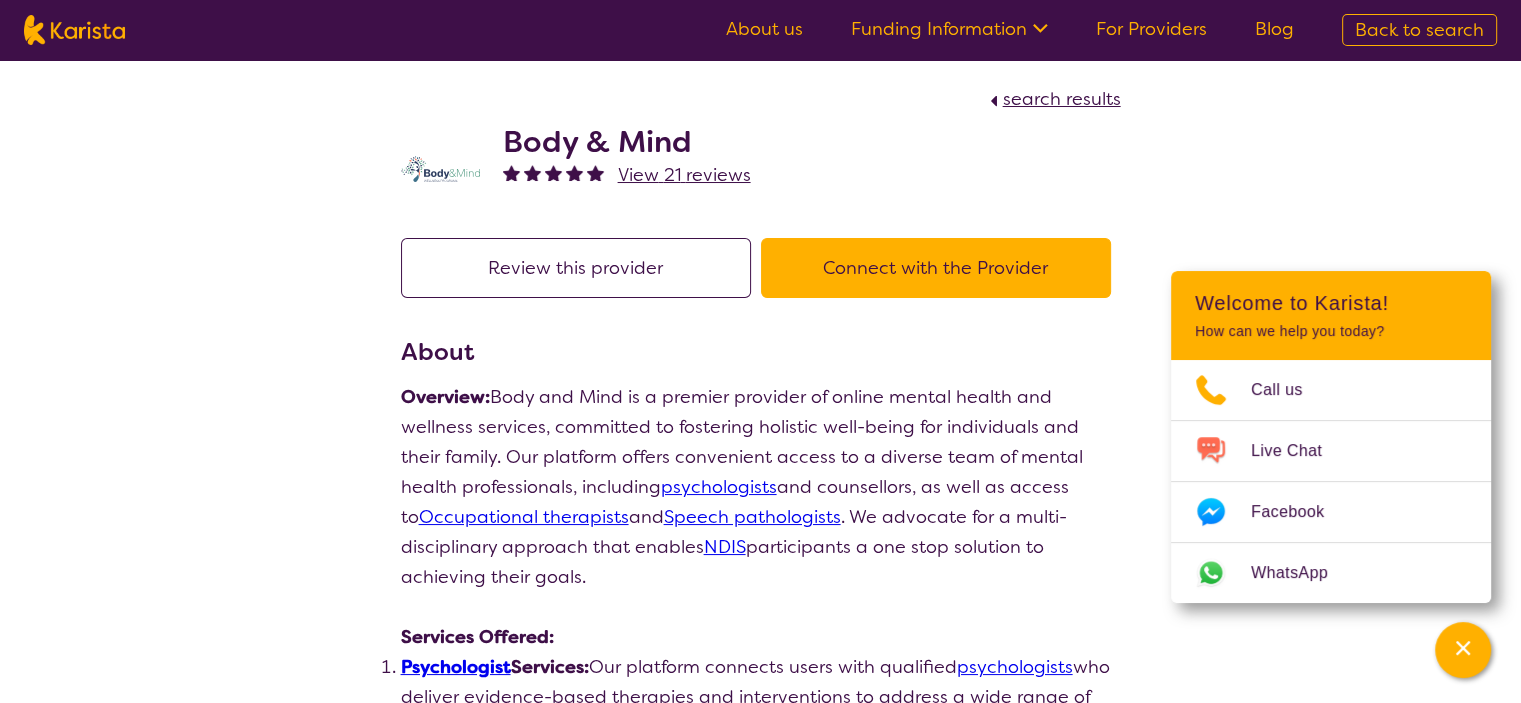 select on "by_score" 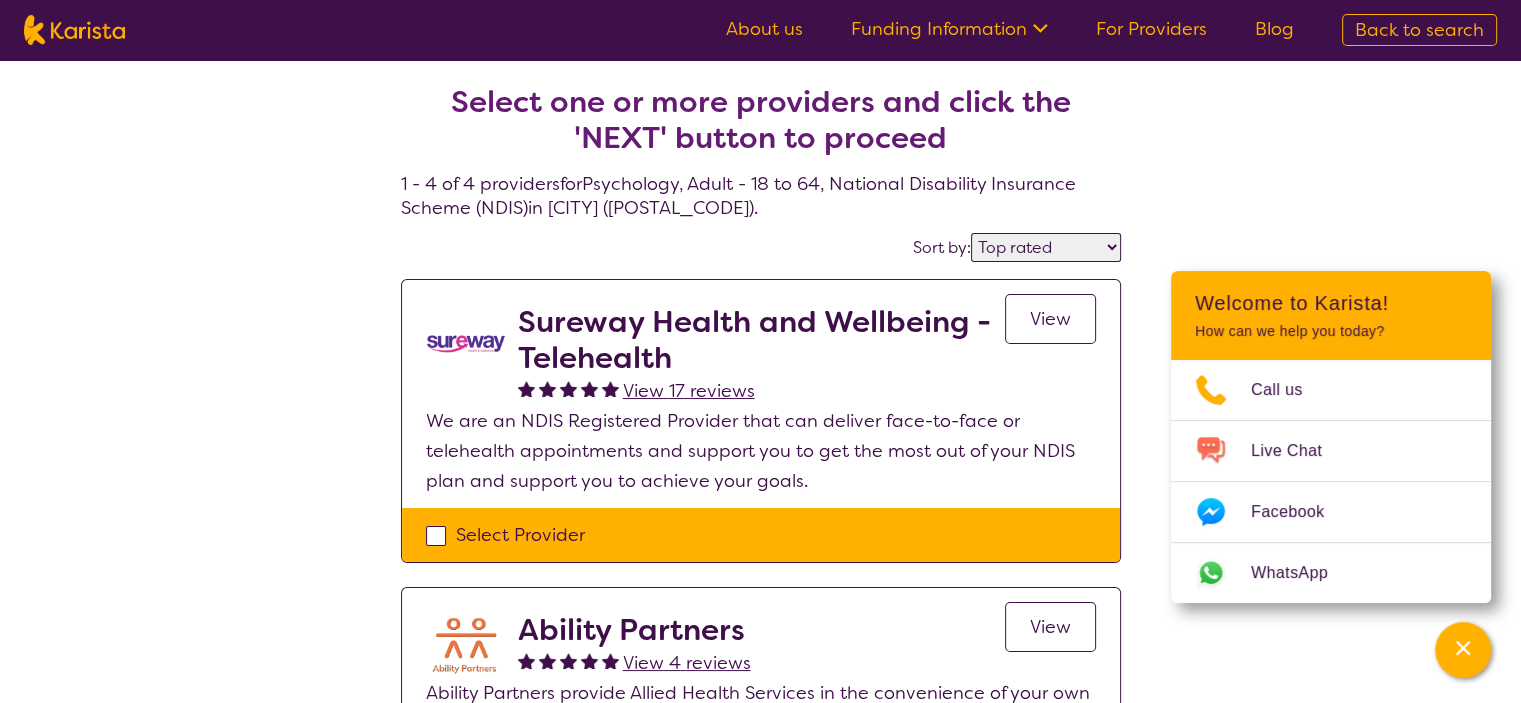 scroll, scrollTop: 904, scrollLeft: 0, axis: vertical 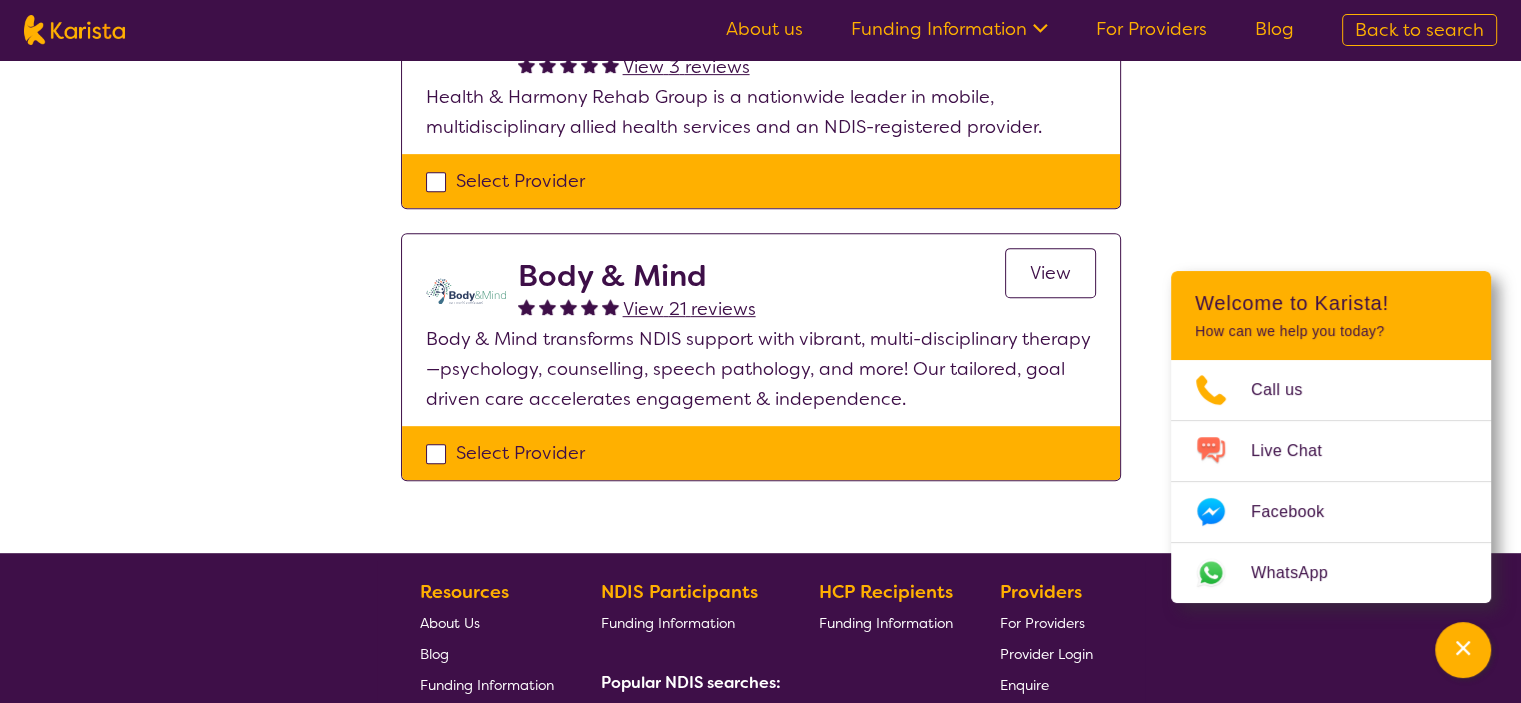 click on "View" at bounding box center (1050, 273) 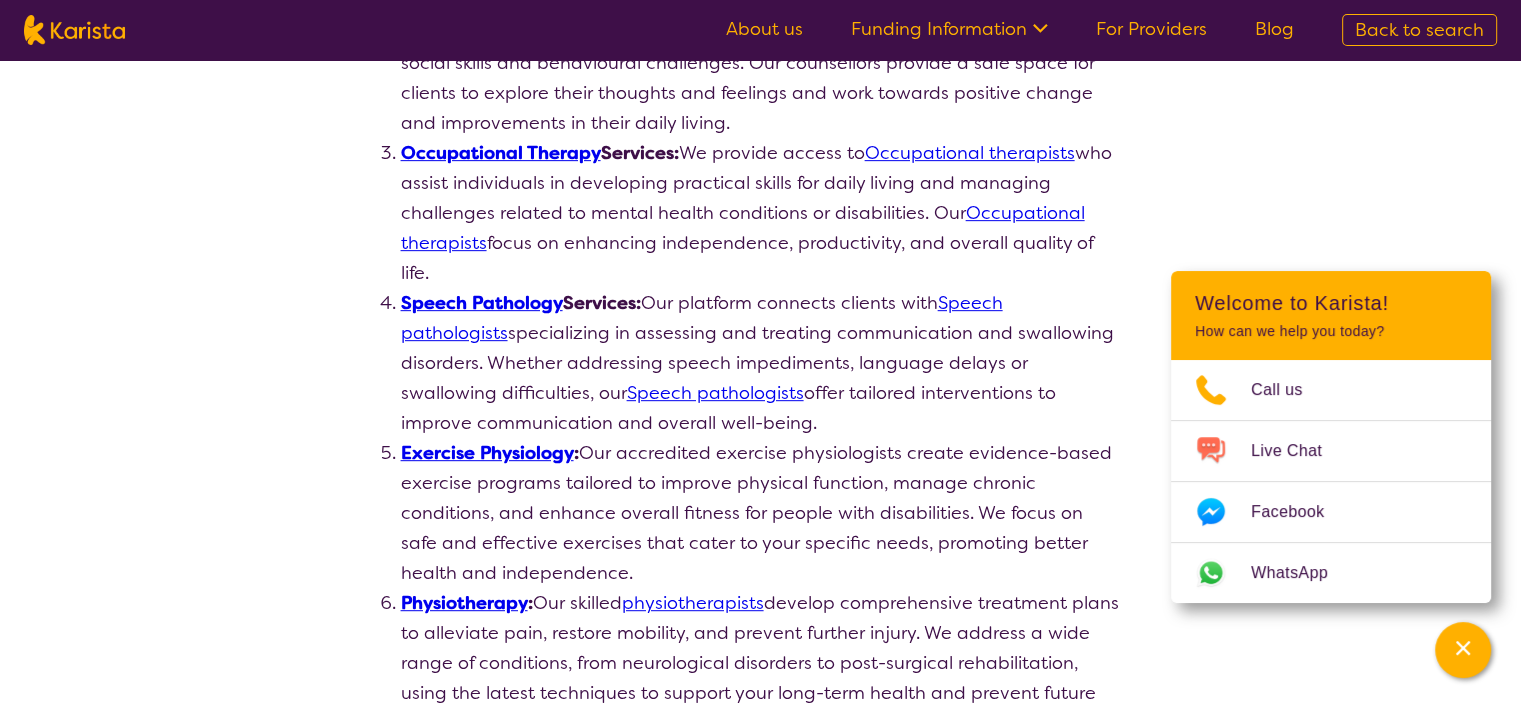 scroll, scrollTop: 0, scrollLeft: 0, axis: both 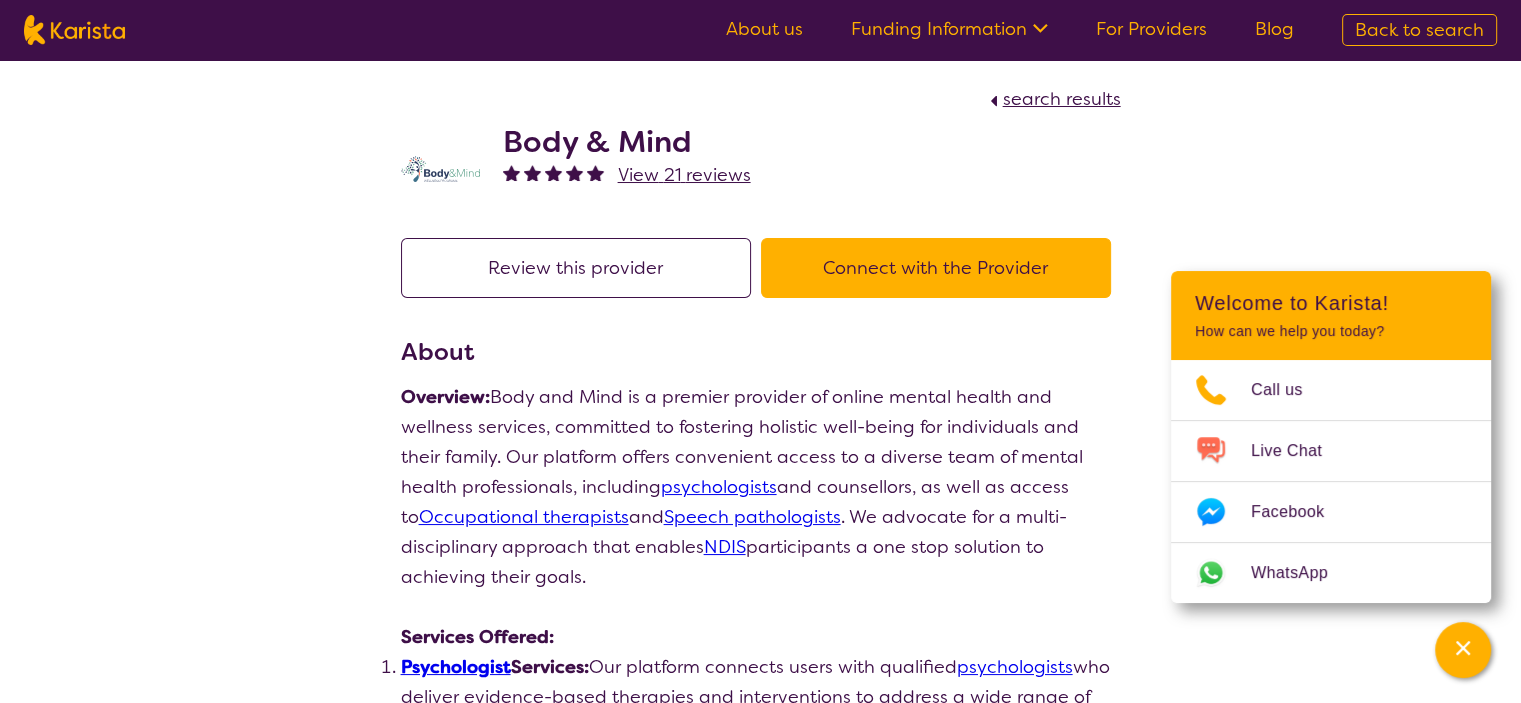 click at bounding box center (441, 169) 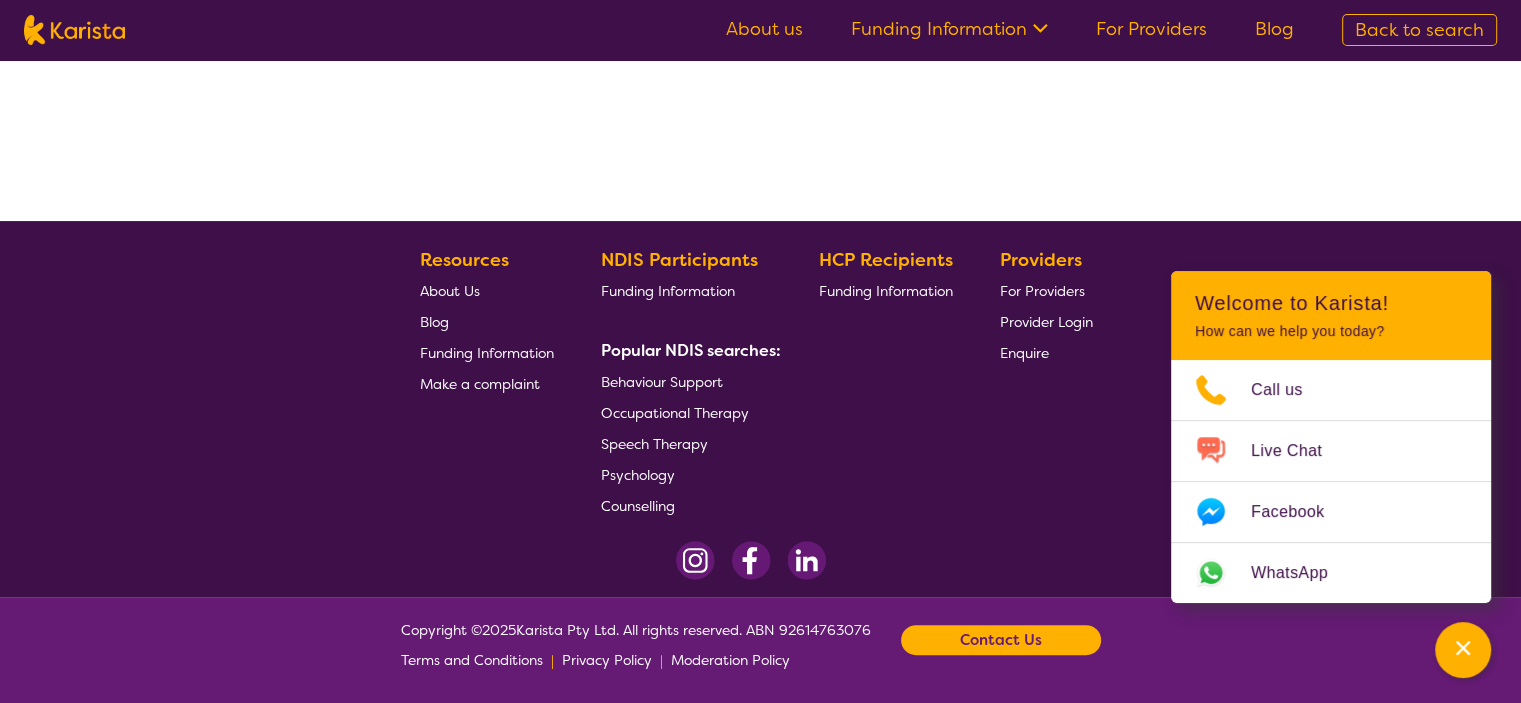 select on "by_score" 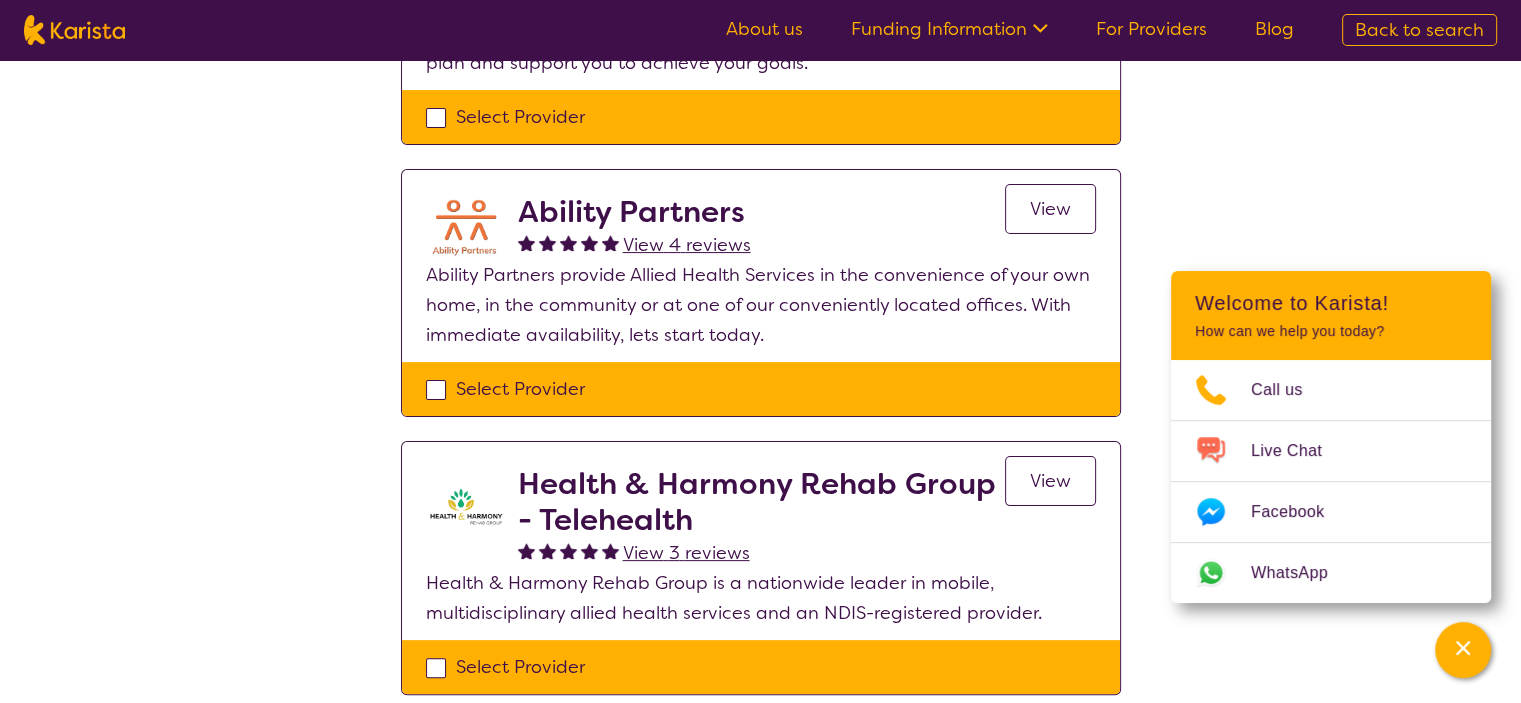 click on "Select one or more providers and click the 'NEXT' button to proceed 1 - 4 of 4 providers  for  Psychology , Adult - 18 to 64 , National Disability Insurance Scheme (NDIS)  in  [CITY] ([POSTAL_CODE]) . Sort by:  Highly reviewed Top rated Sureway Health and Wellbeing - Telehealth View   17   reviews View We are an NDIS Registered Provider that can deliver face-to-face or telehealth appointments and support you to get the most out of your NDIS plan and support you to achieve your goals. Select Provider Ability Partners View   4   reviews View Ability Partners provide Allied Health Services in the convenience of your own home, in the community or at one of our conveniently located offices.  With immediate availability, lets start today. Select Provider Health & Harmony Rehab Group - Telehealth View   3   reviews View Health & Harmony Rehab Group is a nationwide leader in mobile, multidisciplinary allied health services and an NDIS-registered provider. Select Provider Body & Mind View   21   reviews View Select Provider" at bounding box center (760, 340) 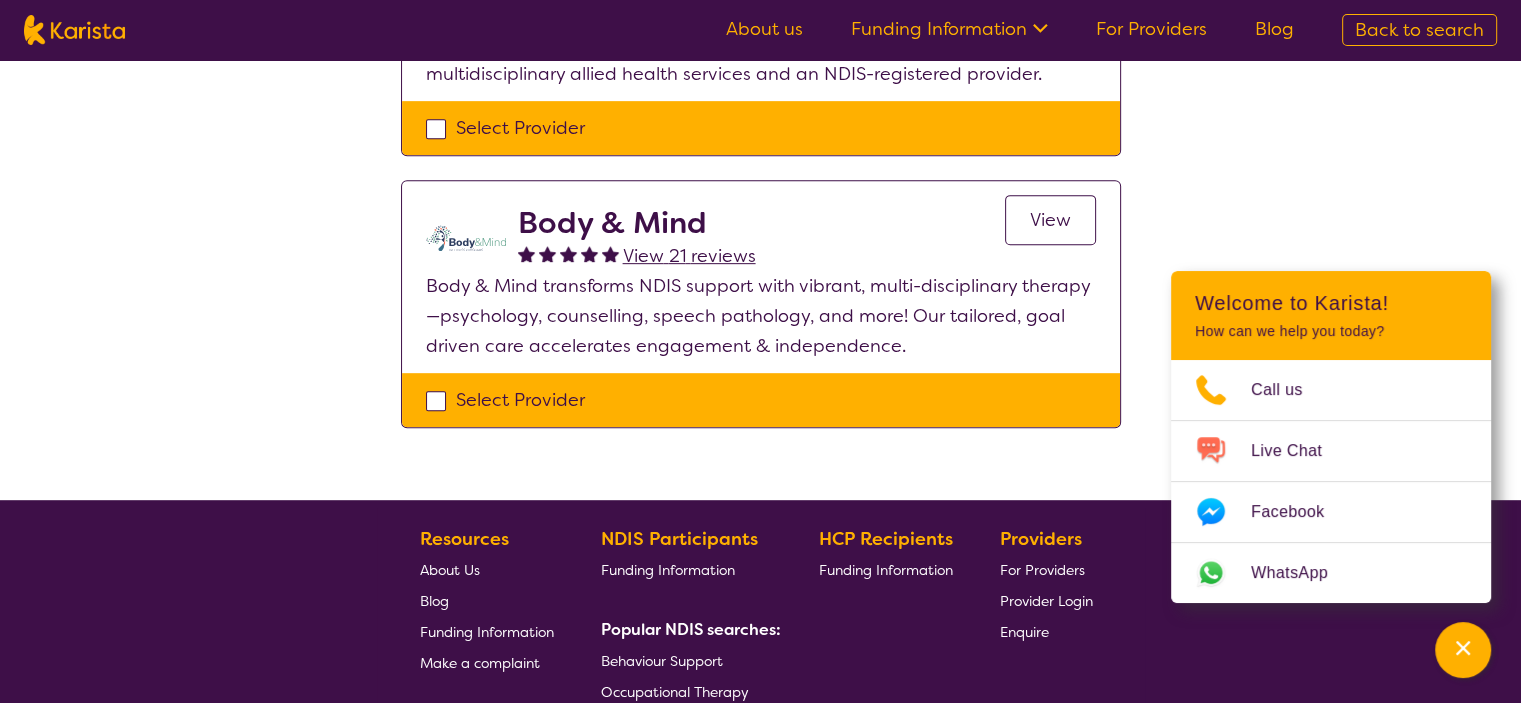 scroll, scrollTop: 978, scrollLeft: 0, axis: vertical 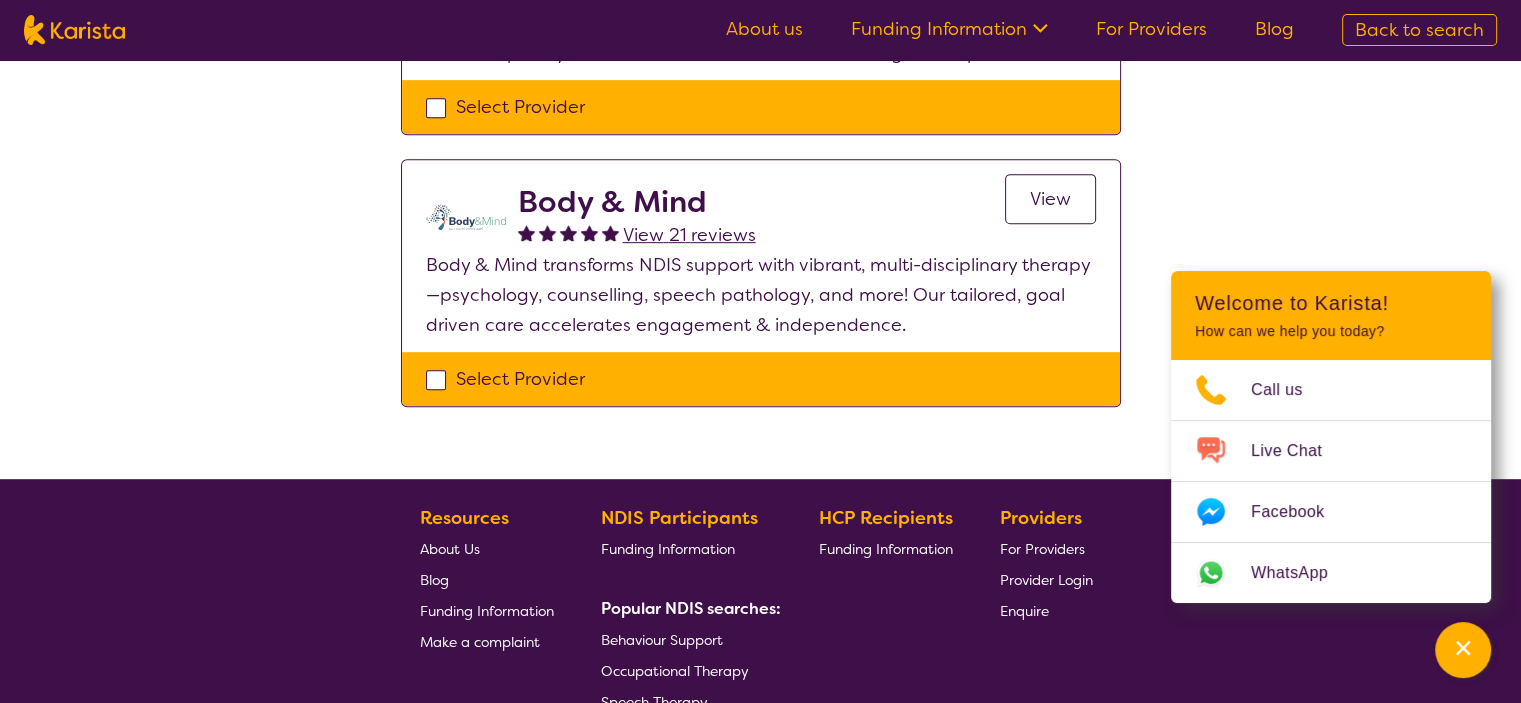 click on "Select one or more providers and click the 'NEXT' button to proceed 1 - 4 of 4 providers  for  Psychology , Adult - 18 to 64 , National Disability Insurance Scheme (NDIS)  in  [CITY] ([POSTAL_CODE]) . Sort by:  Highly reviewed Top rated Sureway Health and Wellbeing - Telehealth View   17   reviews View We are an NDIS Registered Provider that can deliver face-to-face or telehealth appointments and support you to get the most out of your NDIS plan and support you to achieve your goals. Select Provider Ability Partners View   4   reviews View Ability Partners provide Allied Health Services in the convenience of your own home, in the community or at one of our conveniently located offices.  With immediate availability, lets start today. Select Provider Health & Harmony Rehab Group - Telehealth View   3   reviews View Health & Harmony Rehab Group is a nationwide leader in mobile, multidisciplinary allied health services and an NDIS-registered provider. Select Provider Body & Mind View   21   reviews View Select Provider" at bounding box center (760, -220) 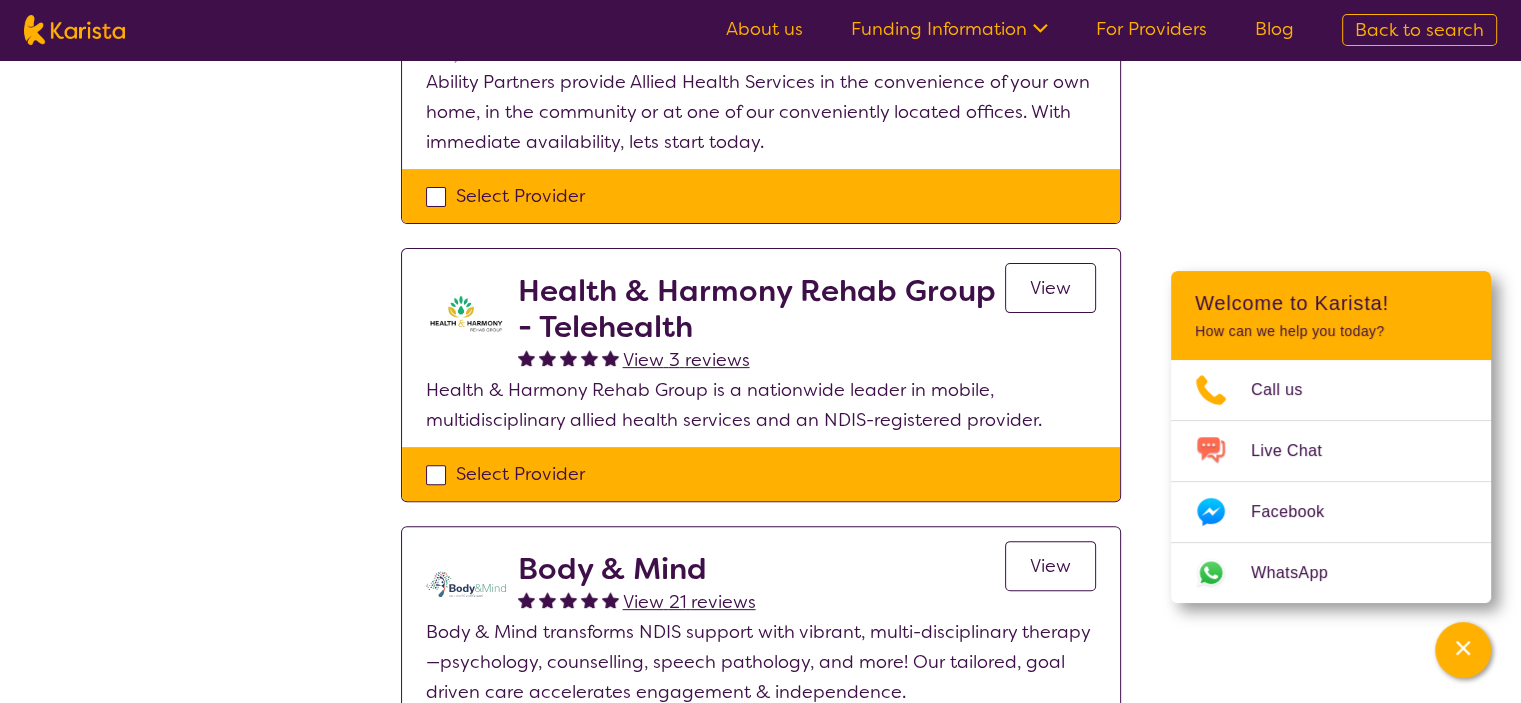 scroll, scrollTop: 578, scrollLeft: 0, axis: vertical 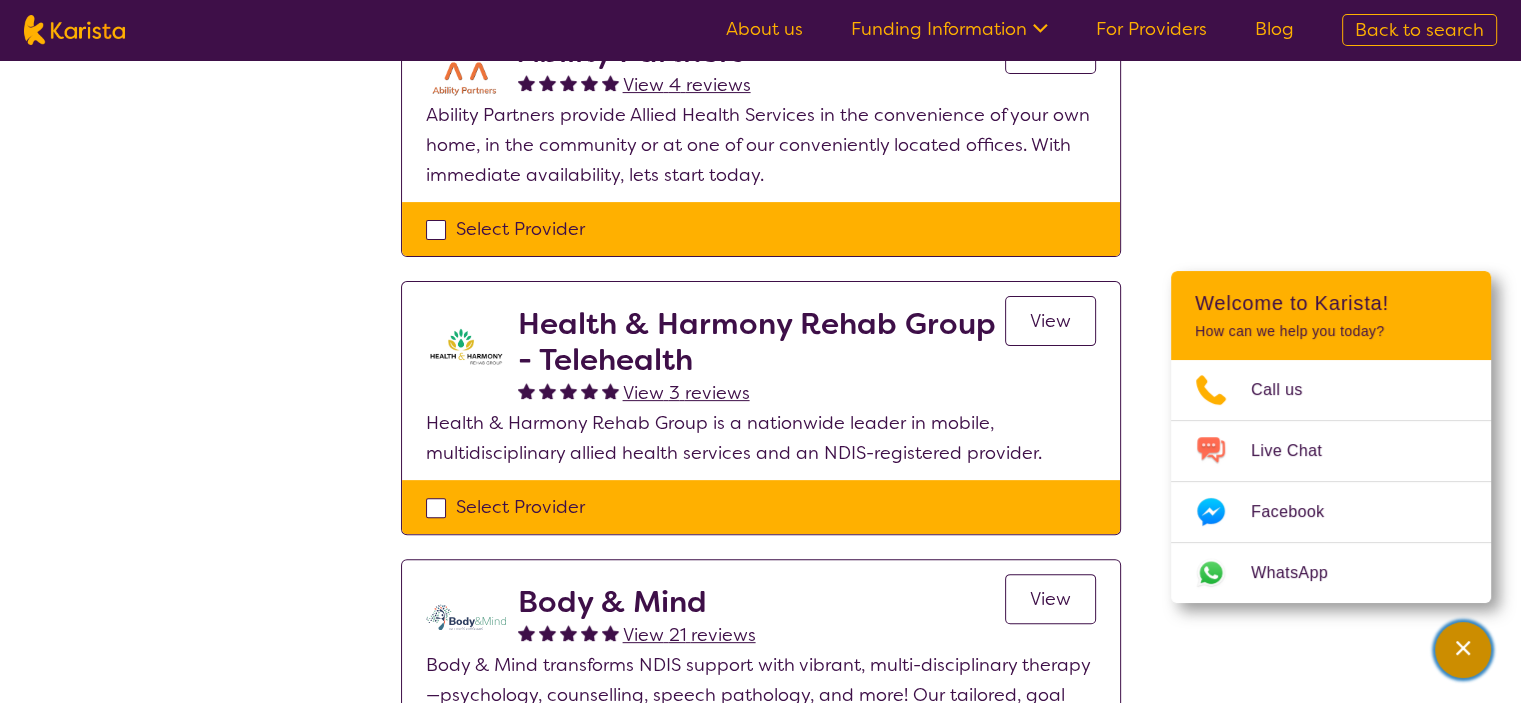 click at bounding box center [1463, 650] 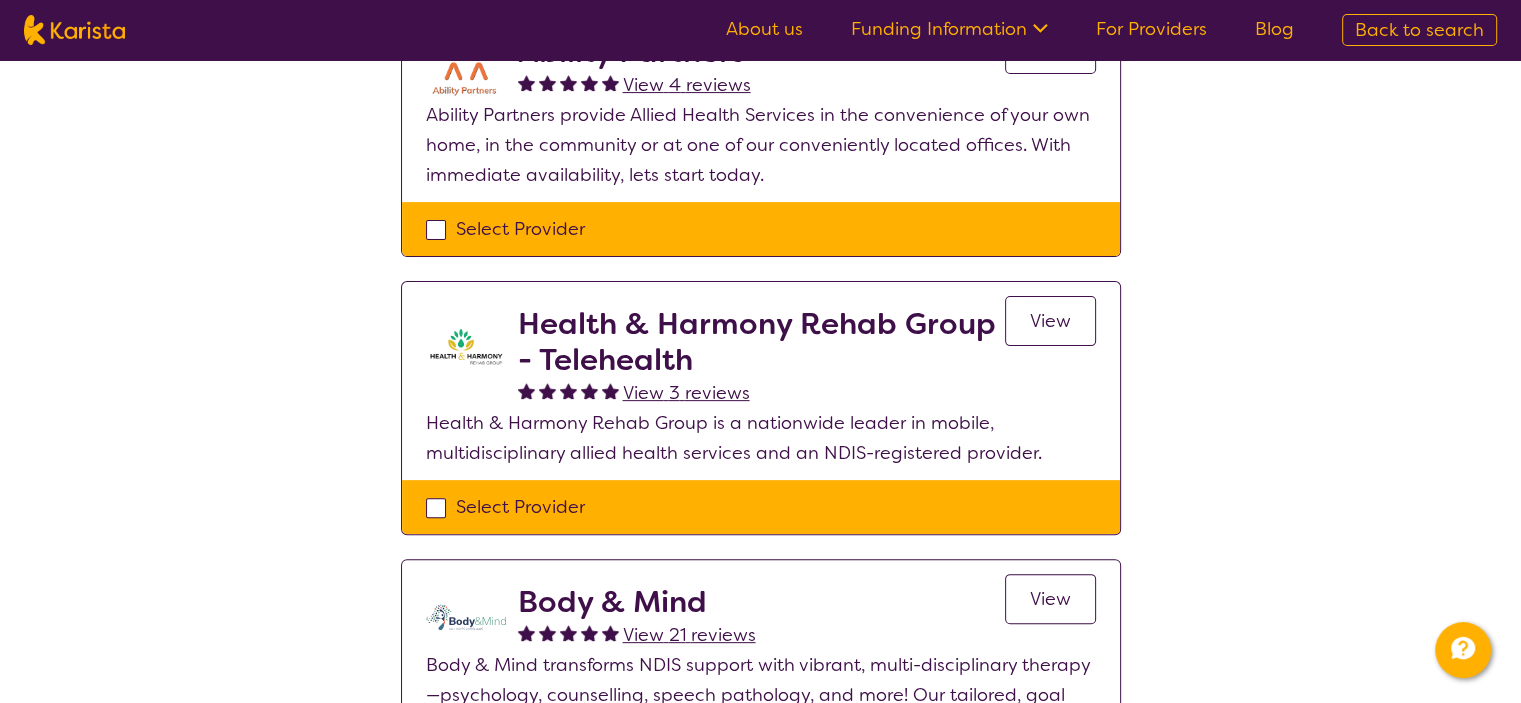 click on "Select one or more providers and click the 'NEXT' button to proceed 1 - 4 of 4 providers  for  Psychology , Adult - 18 to 64 , National Disability Insurance Scheme (NDIS)  in  [CITY] ([POSTAL_CODE]) . Sort by:  Highly reviewed Top rated Sureway Health and Wellbeing - Telehealth View   17   reviews View We are an NDIS Registered Provider that can deliver face-to-face or telehealth appointments and support you to get the most out of your NDIS plan and support you to achieve your goals. Select Provider Ability Partners View   4   reviews View Ability Partners provide Allied Health Services in the convenience of your own home, in the community or at one of our conveniently located offices.  With immediate availability, lets start today. Select Provider Health & Harmony Rehab Group - Telehealth View   3   reviews View Health & Harmony Rehab Group is a nationwide leader in mobile, multidisciplinary allied health services and an NDIS-registered provider. Select Provider Body & Mind View   21   reviews View Select Provider" at bounding box center (760, 180) 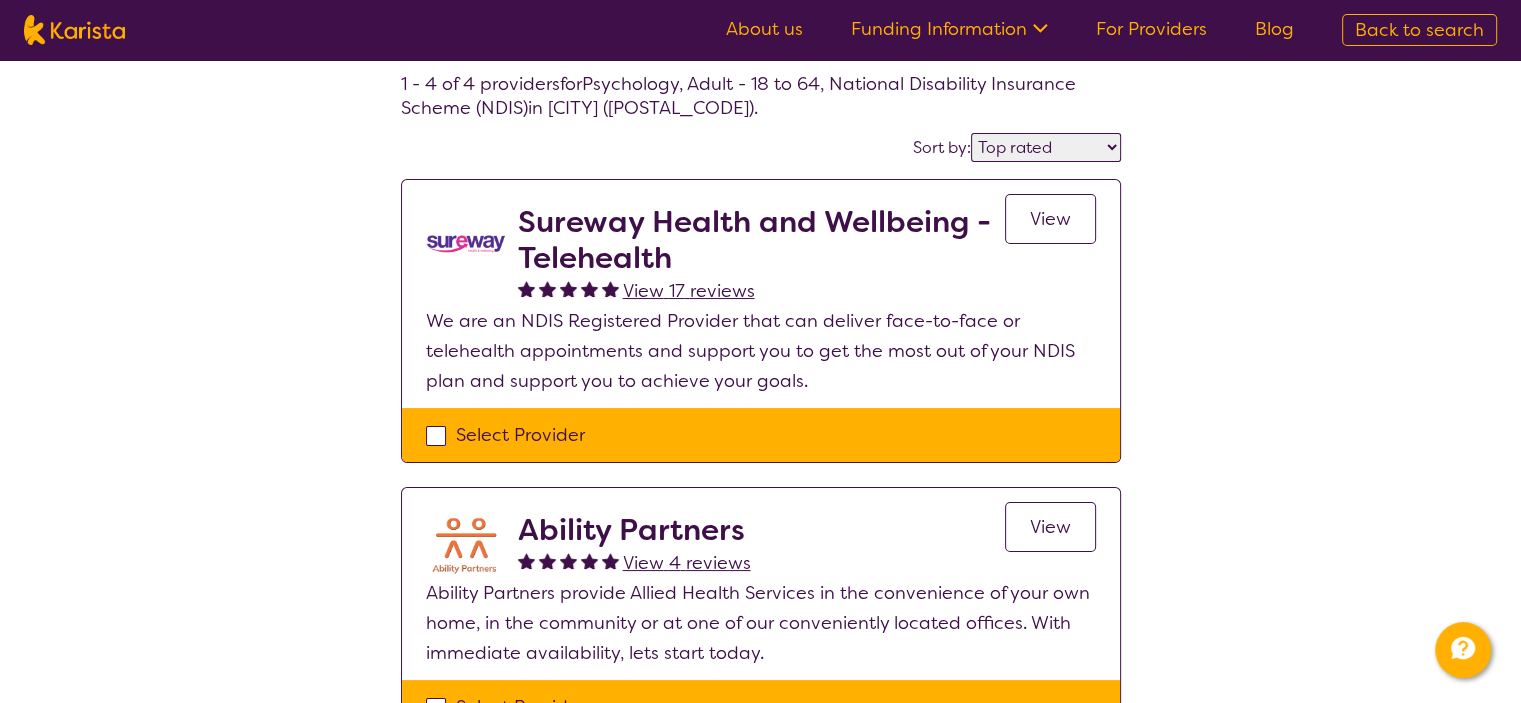 scroll, scrollTop: 98, scrollLeft: 0, axis: vertical 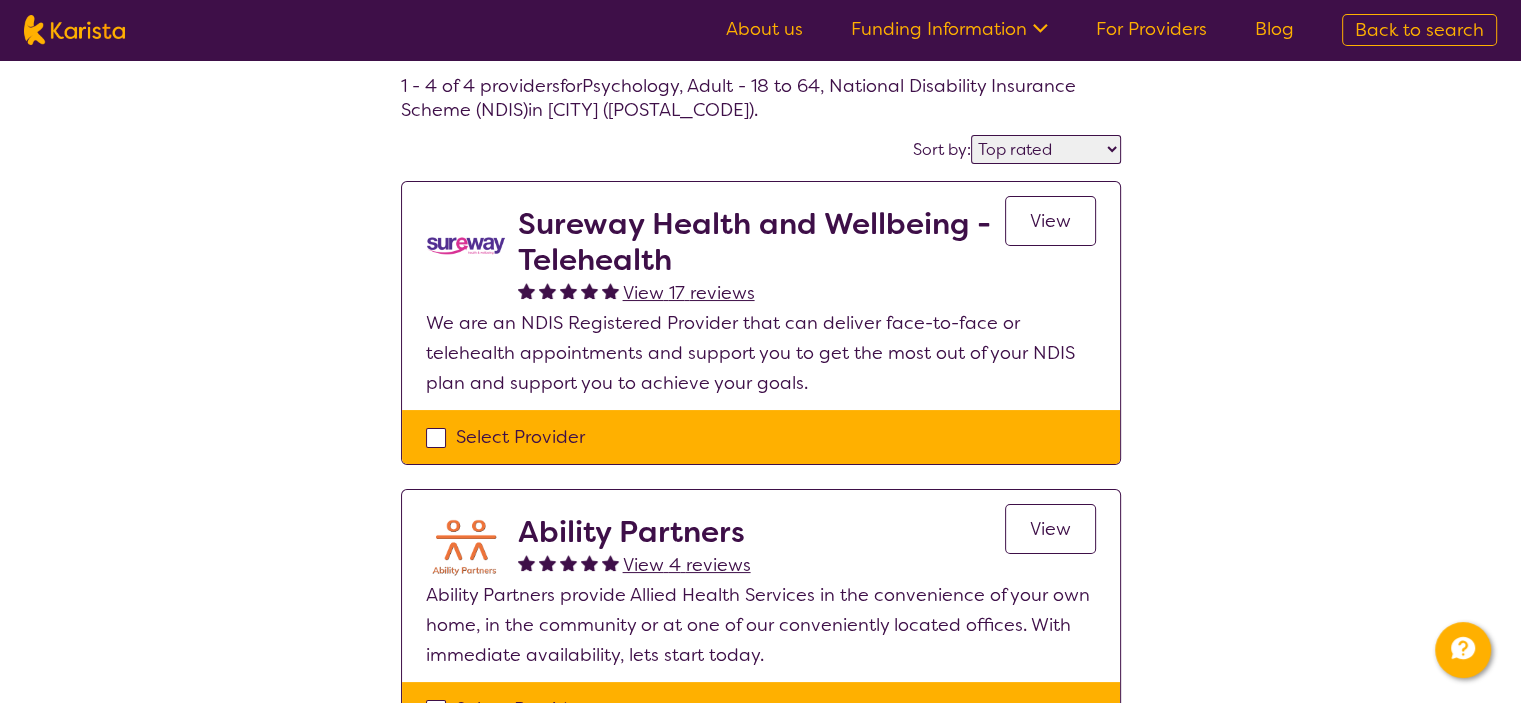 click on "View" at bounding box center [1050, 529] 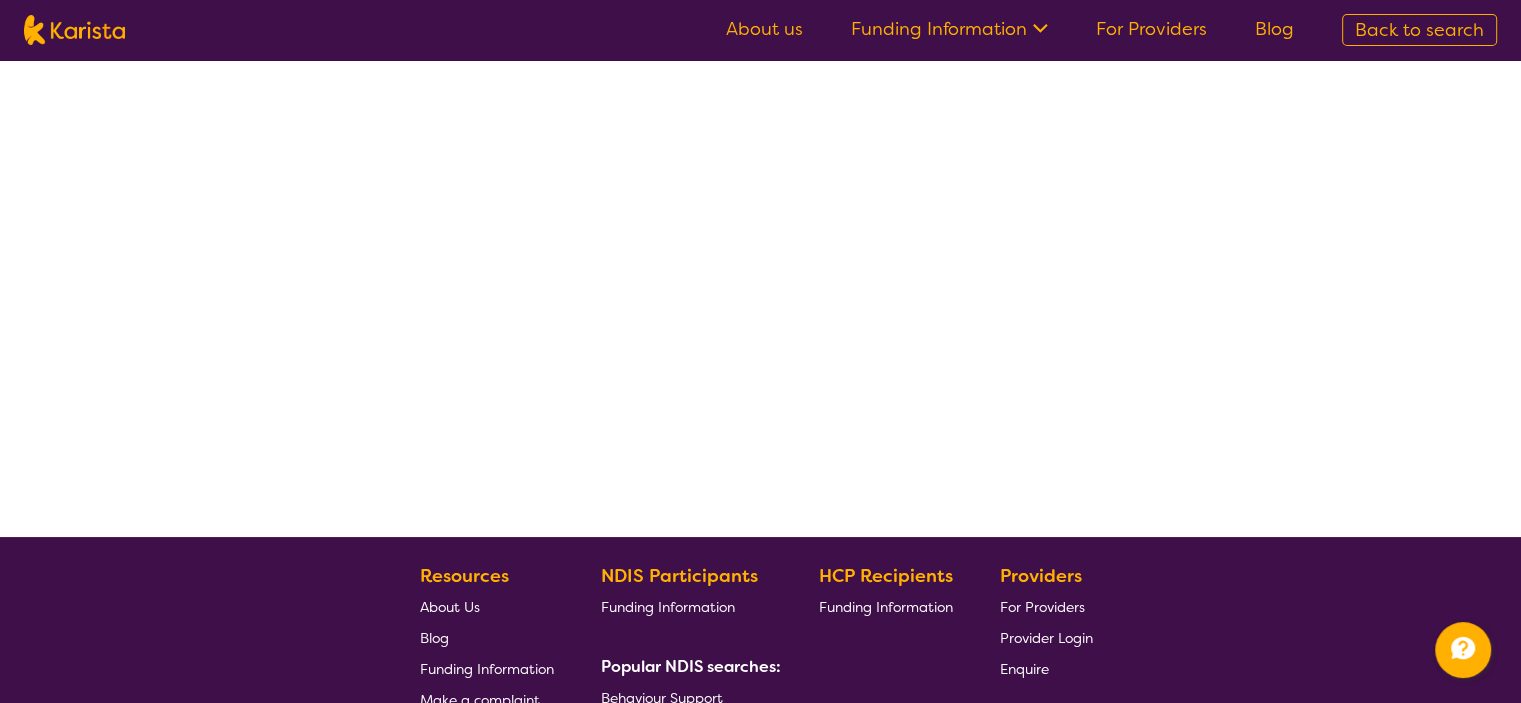 scroll, scrollTop: 0, scrollLeft: 0, axis: both 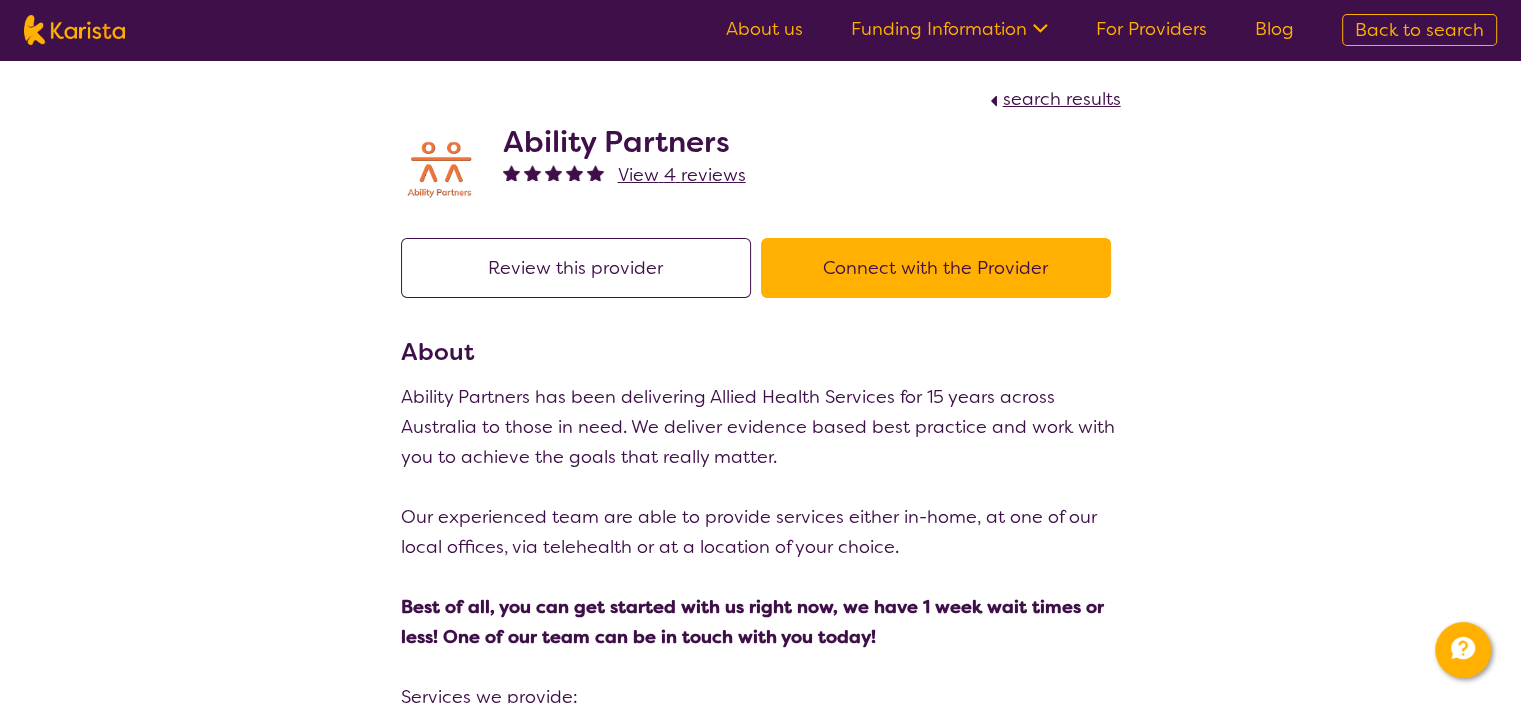click on "search results Ability Partners View   4   reviews Review this provider Connect with the Provider About  Ability Partners has been delivering Allied Health Services for 15 years across [COUNTRY] to those in need. We deliver evidence based best practice and work with you to achieve the goals that really matter.
Our experienced team are able to provide services either in-home, at one of our local offices, via telehealth or at a location of your choice.
Best of all, you can get started with us right now, we have 1 week wait times or less! One of our team can be in touch with you today!
Services we provide:
Psychology / Counselling
Our  psychologists  and Counsellors are here to support you in achieving your most important goals. Our job is to listen and to understand what you need, create a plan with you and support you to bring about positive change in your life.
We also offer comprehensive assessments to be used for the accurate diagnosis of ADHD,  Autism" at bounding box center [760, 1337] 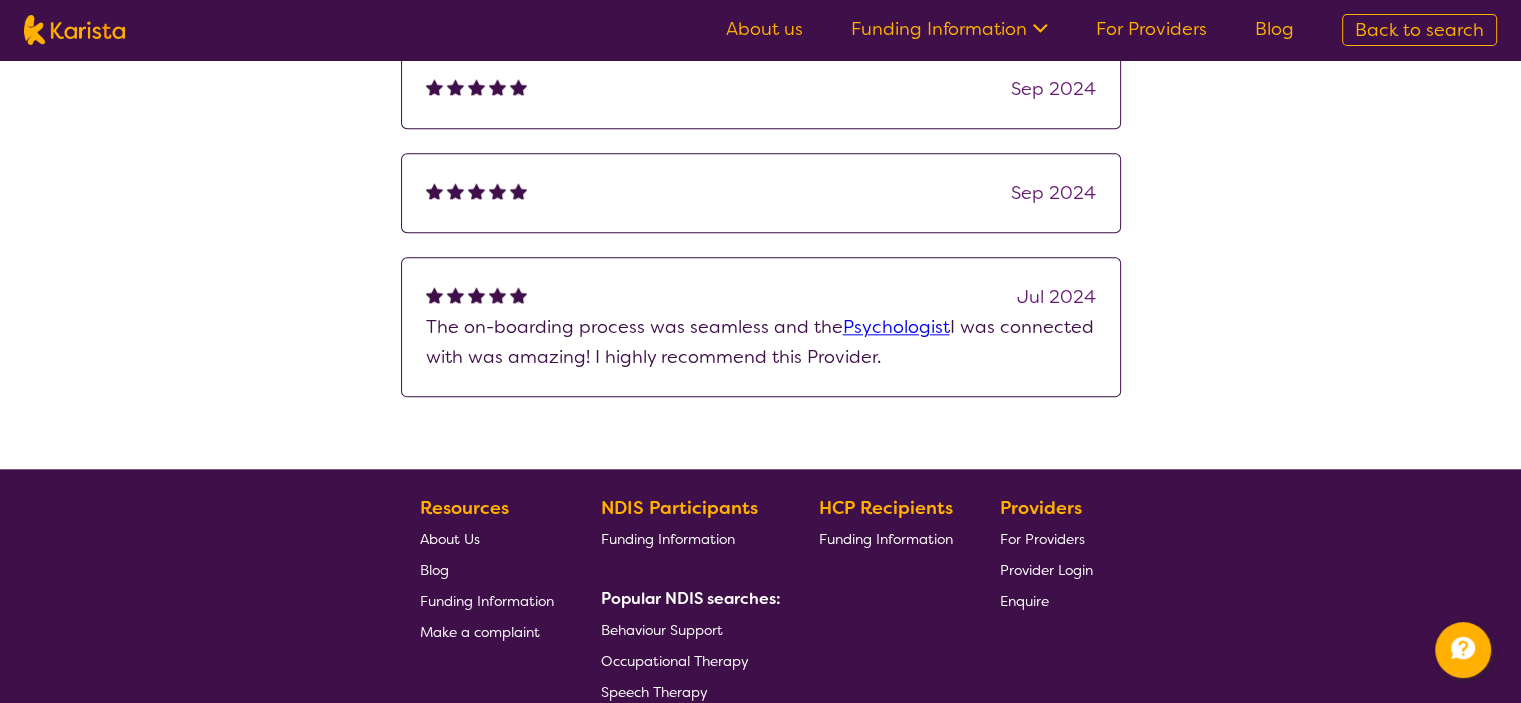 scroll, scrollTop: 2320, scrollLeft: 0, axis: vertical 